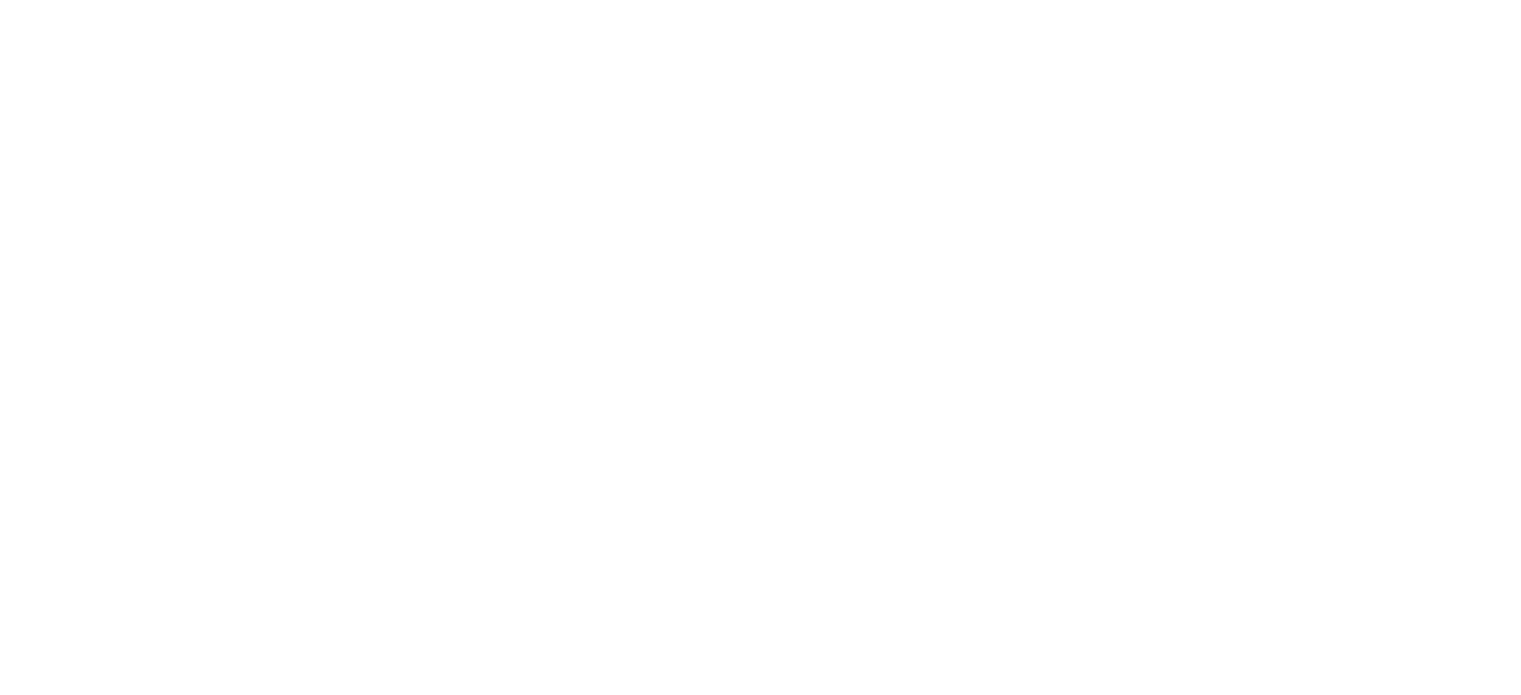 scroll, scrollTop: 0, scrollLeft: 0, axis: both 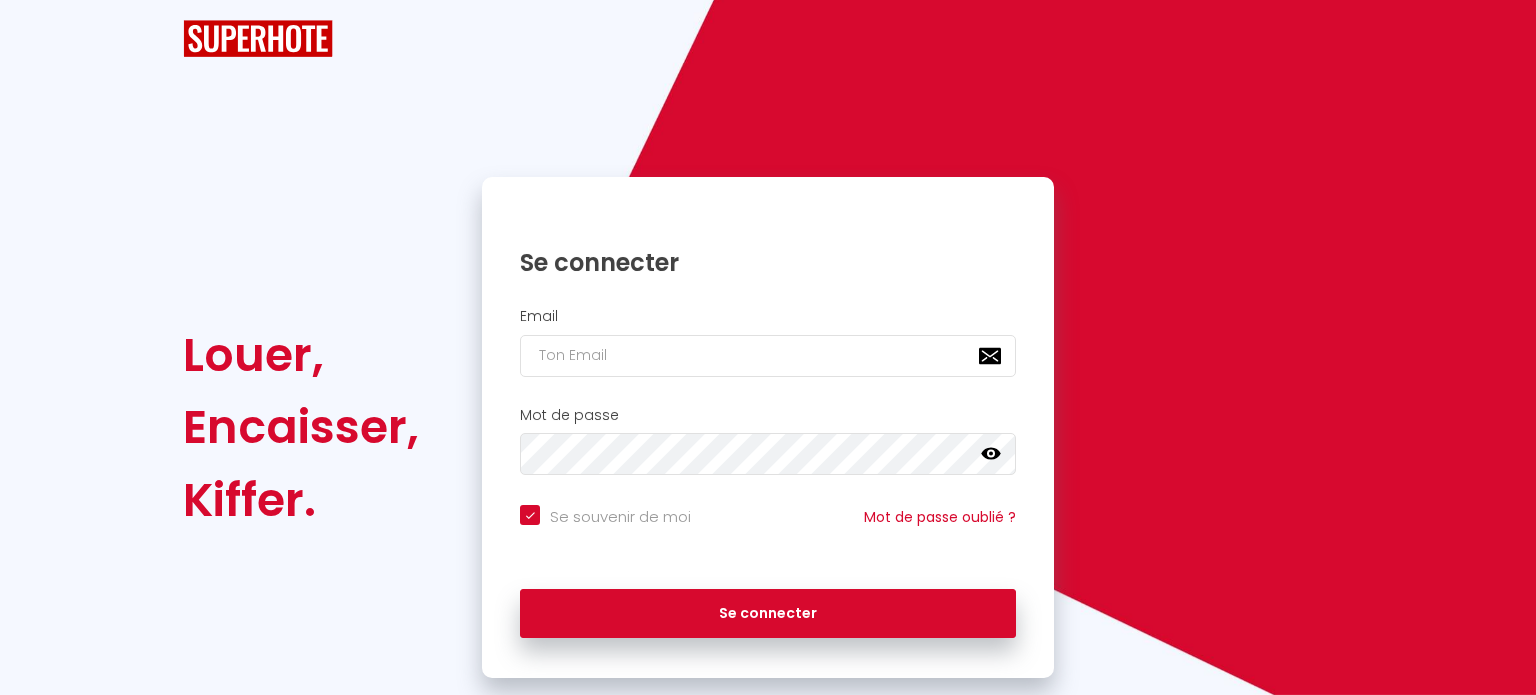 checkbox on "true" 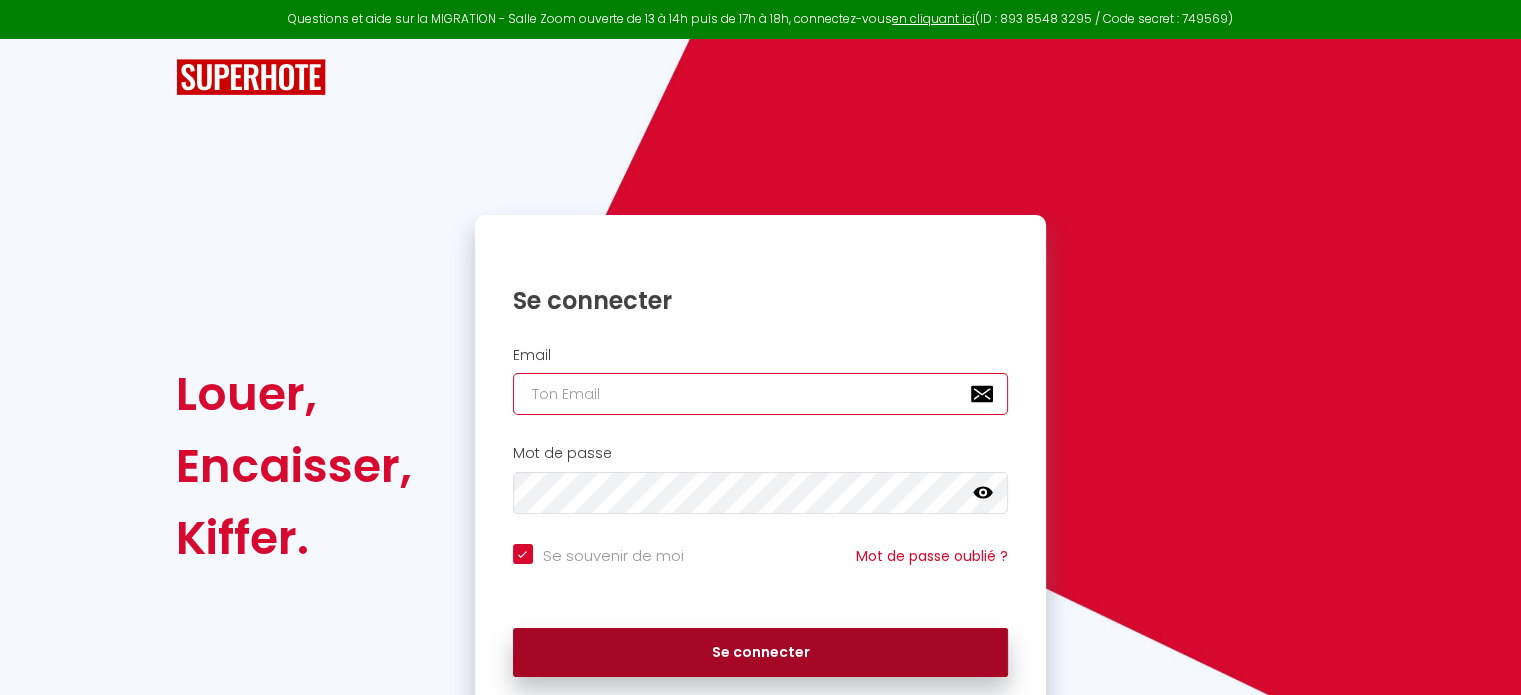 type on "[EMAIL]" 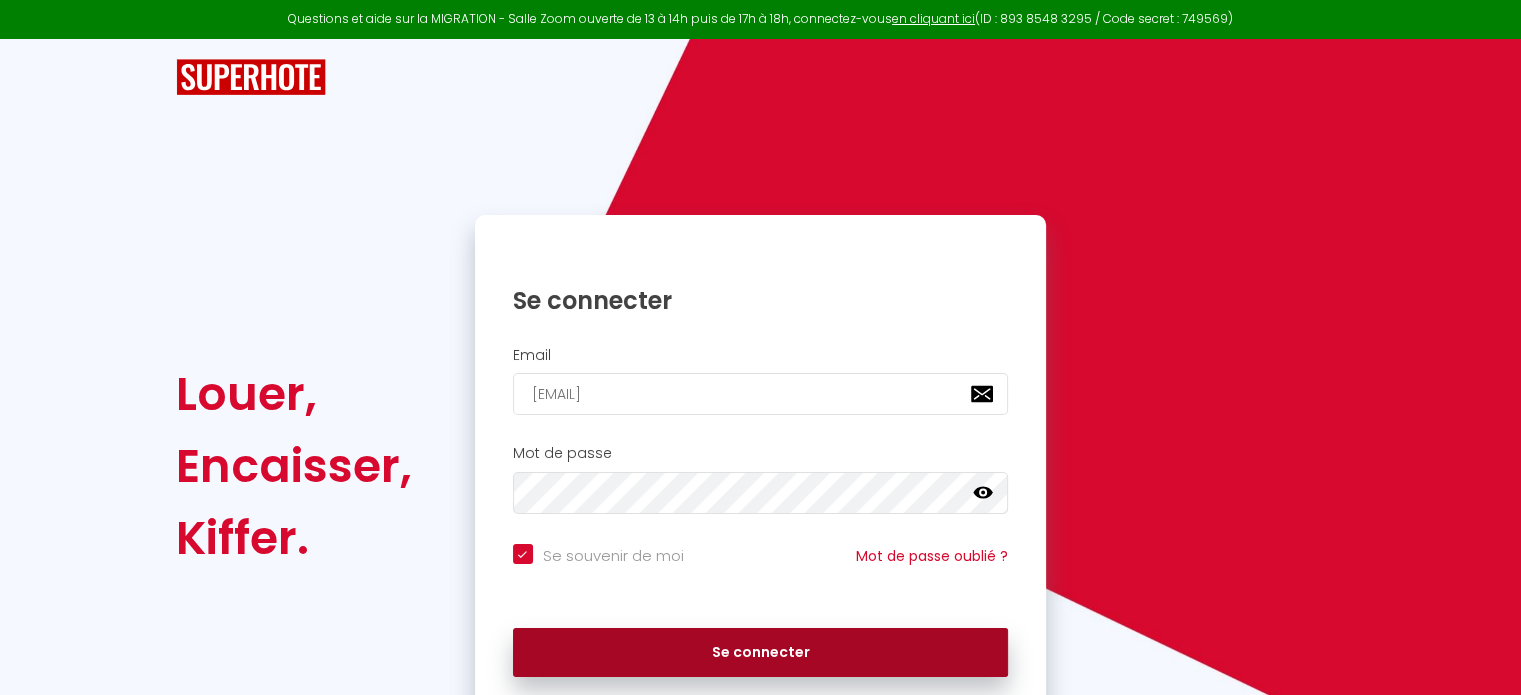 click on "Se connecter" at bounding box center [761, 653] 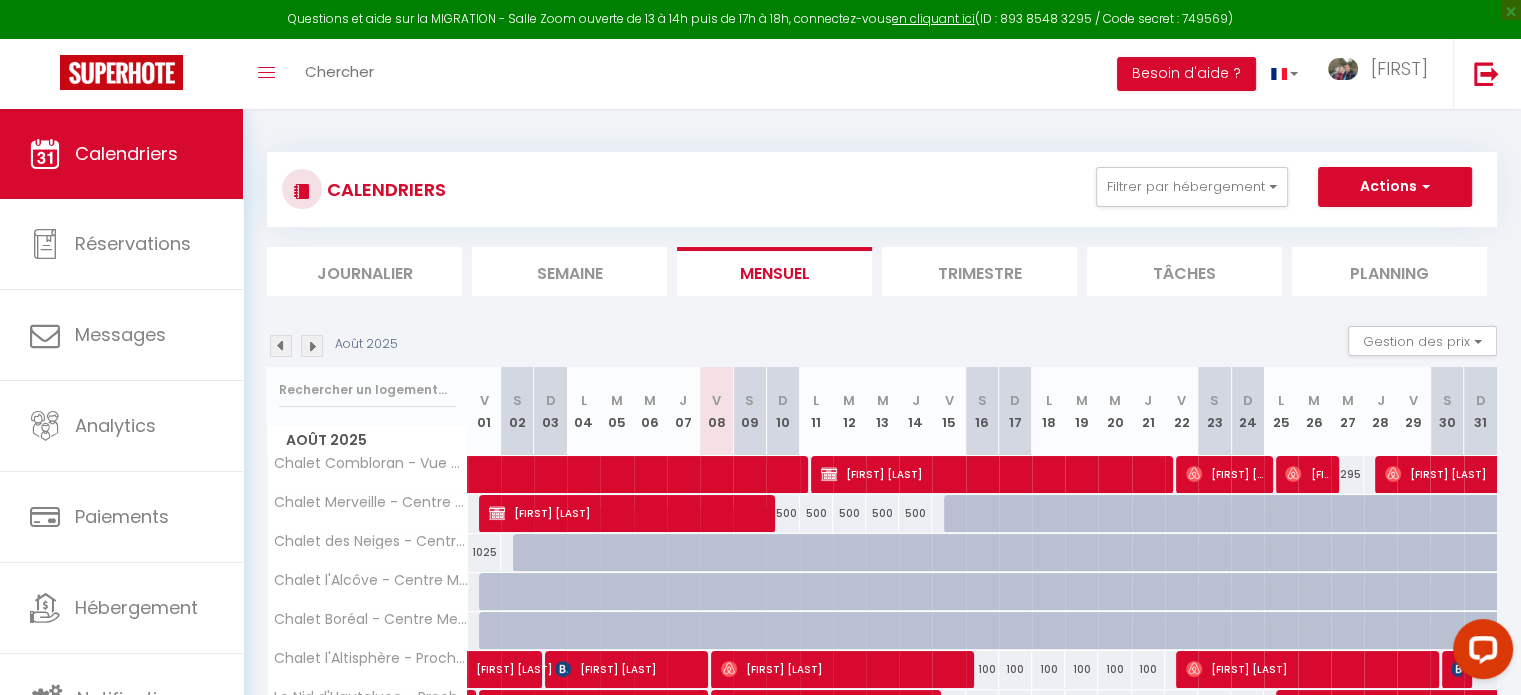 scroll, scrollTop: 0, scrollLeft: 0, axis: both 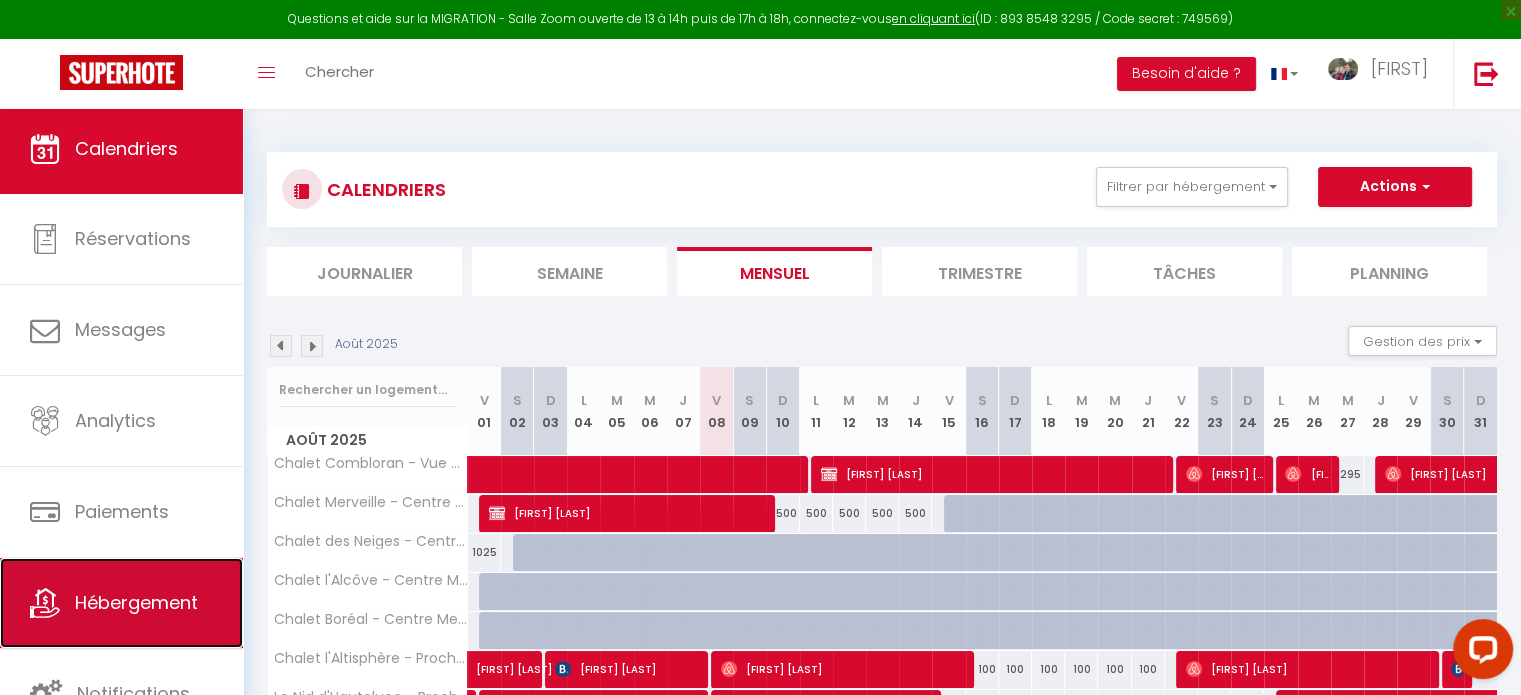 click on "Hébergement" at bounding box center [121, 603] 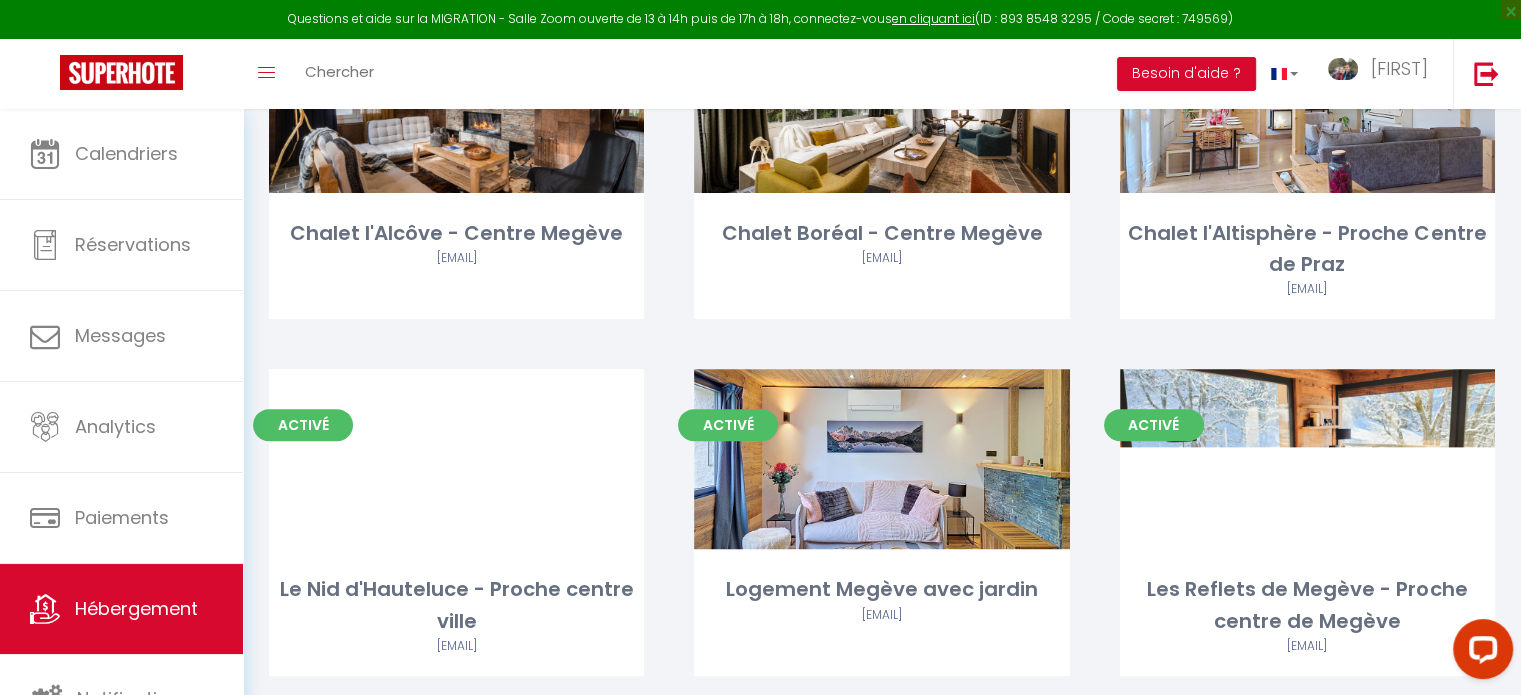 scroll, scrollTop: 596, scrollLeft: 0, axis: vertical 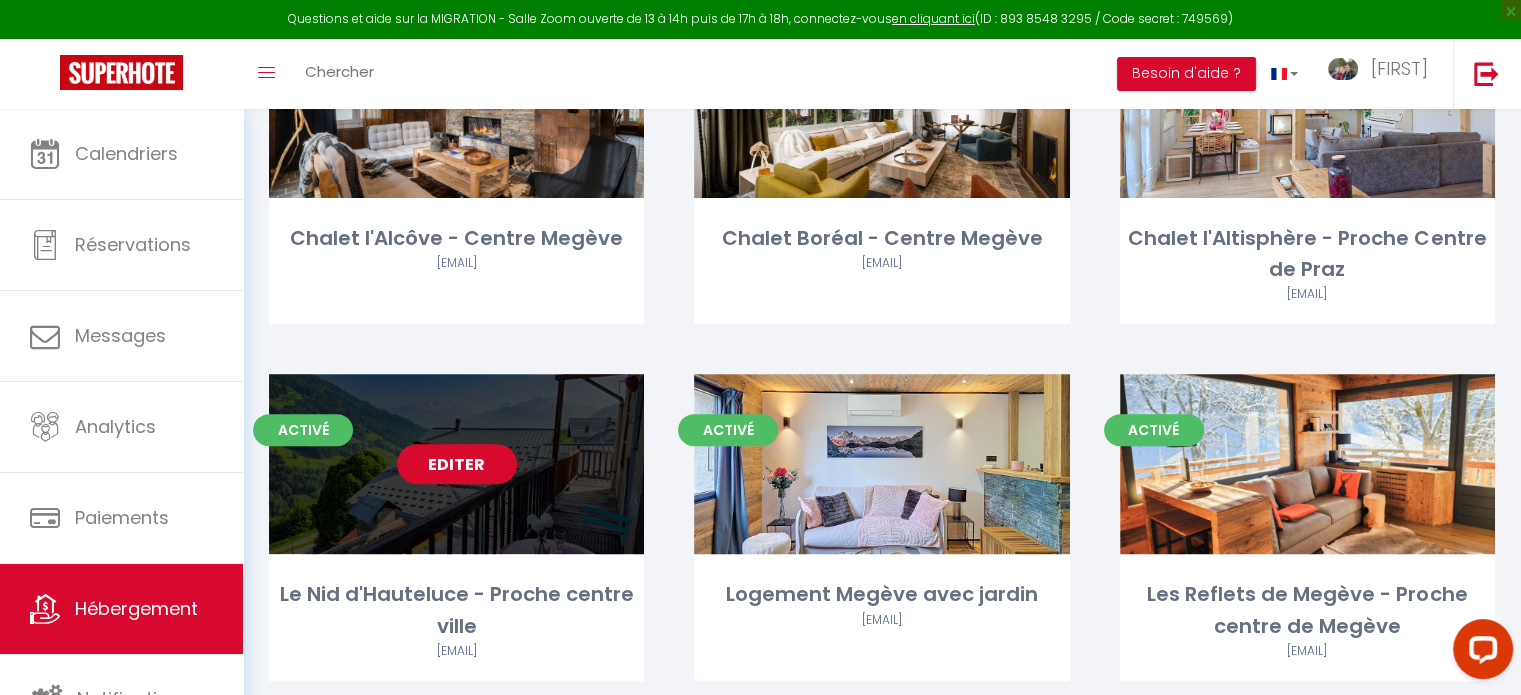 click on "Editer" at bounding box center (457, 464) 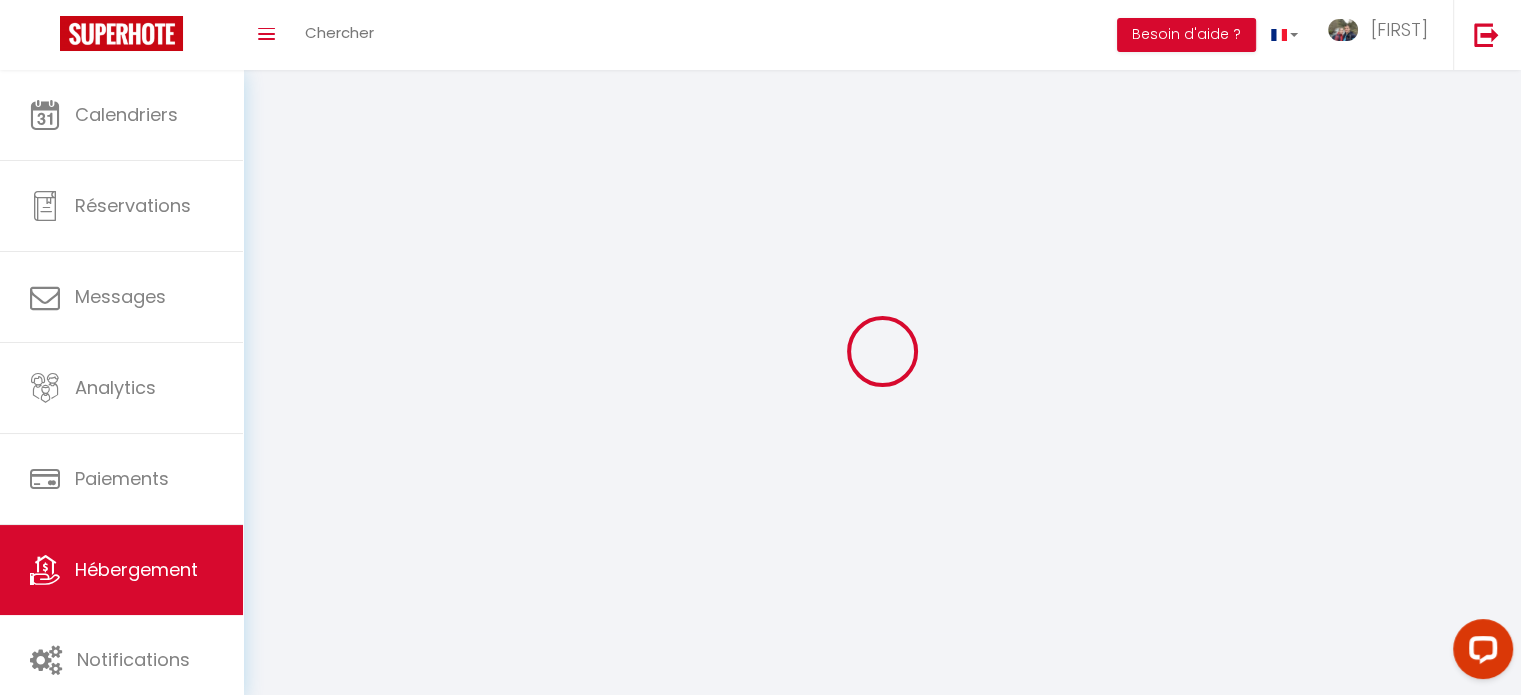 select 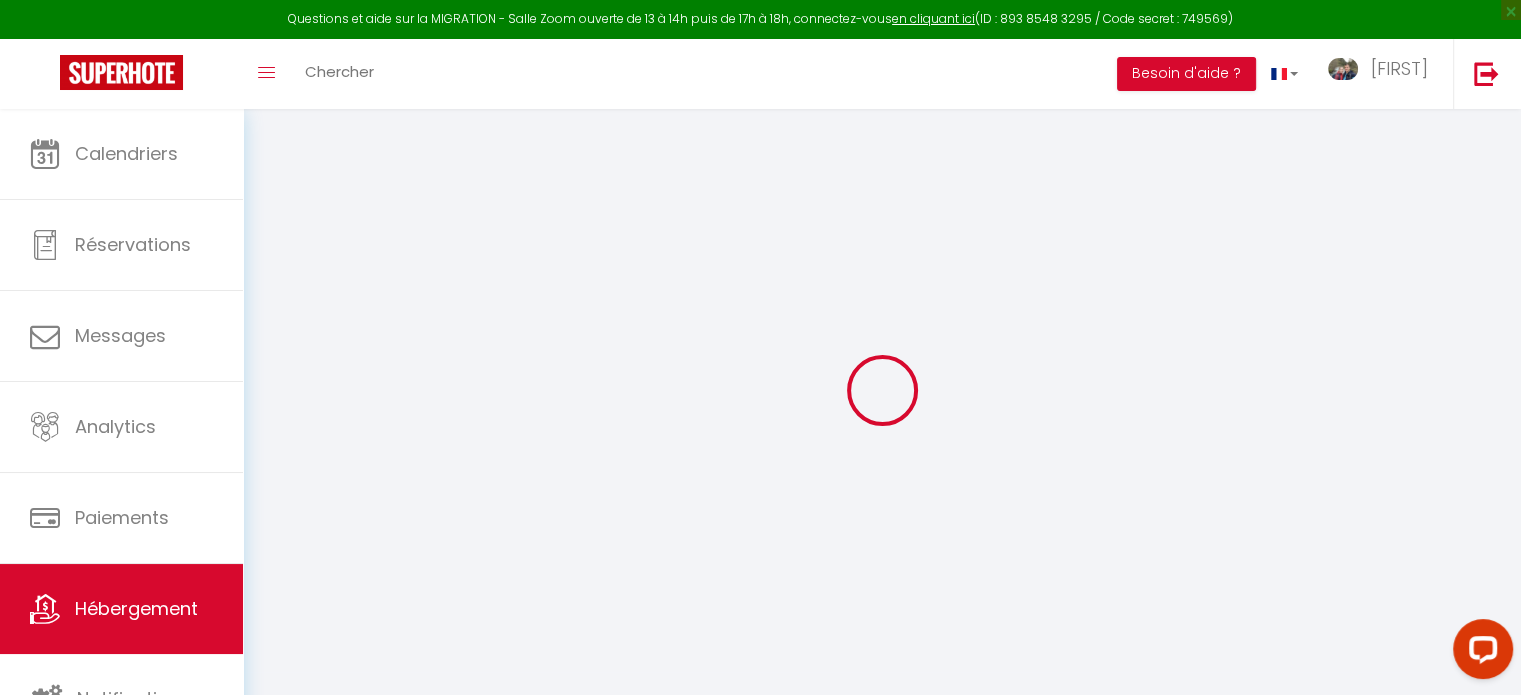 select 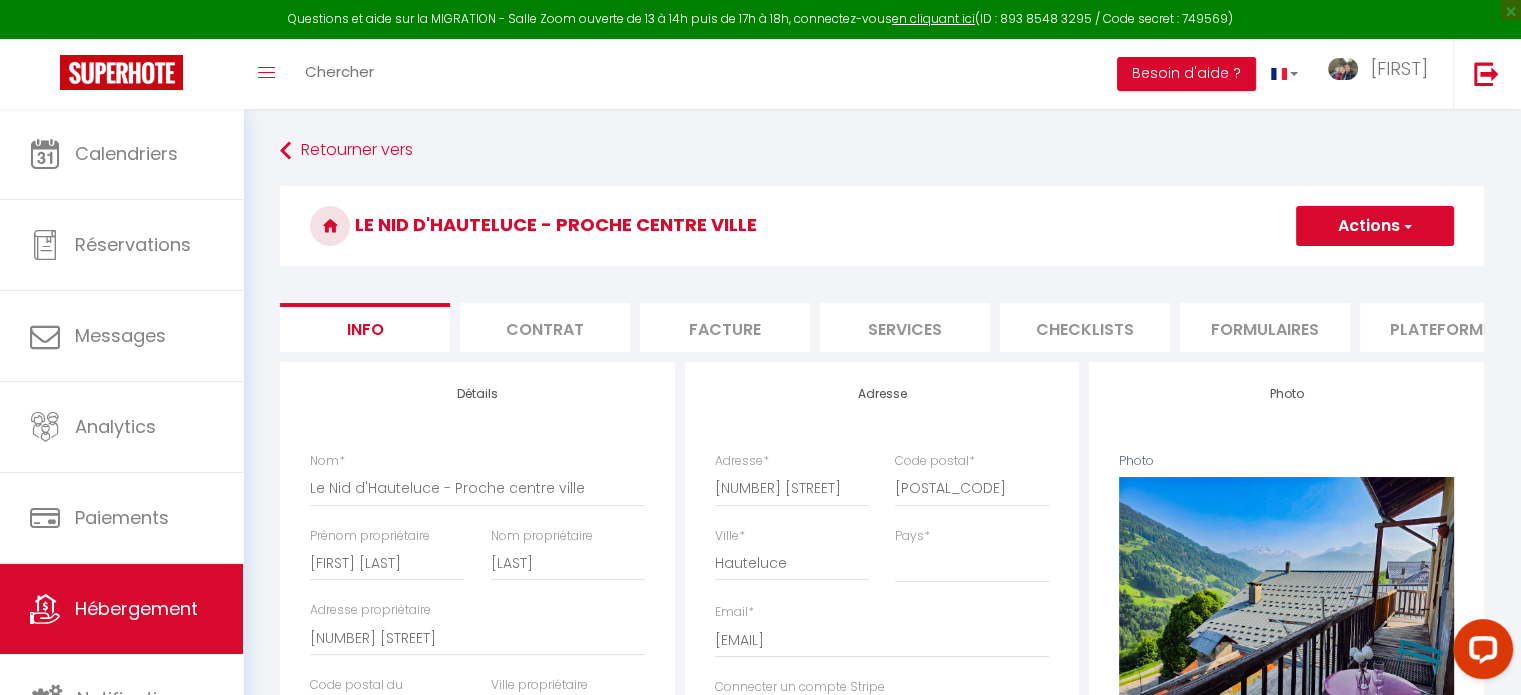 click on "Plateformes" at bounding box center [1445, 327] 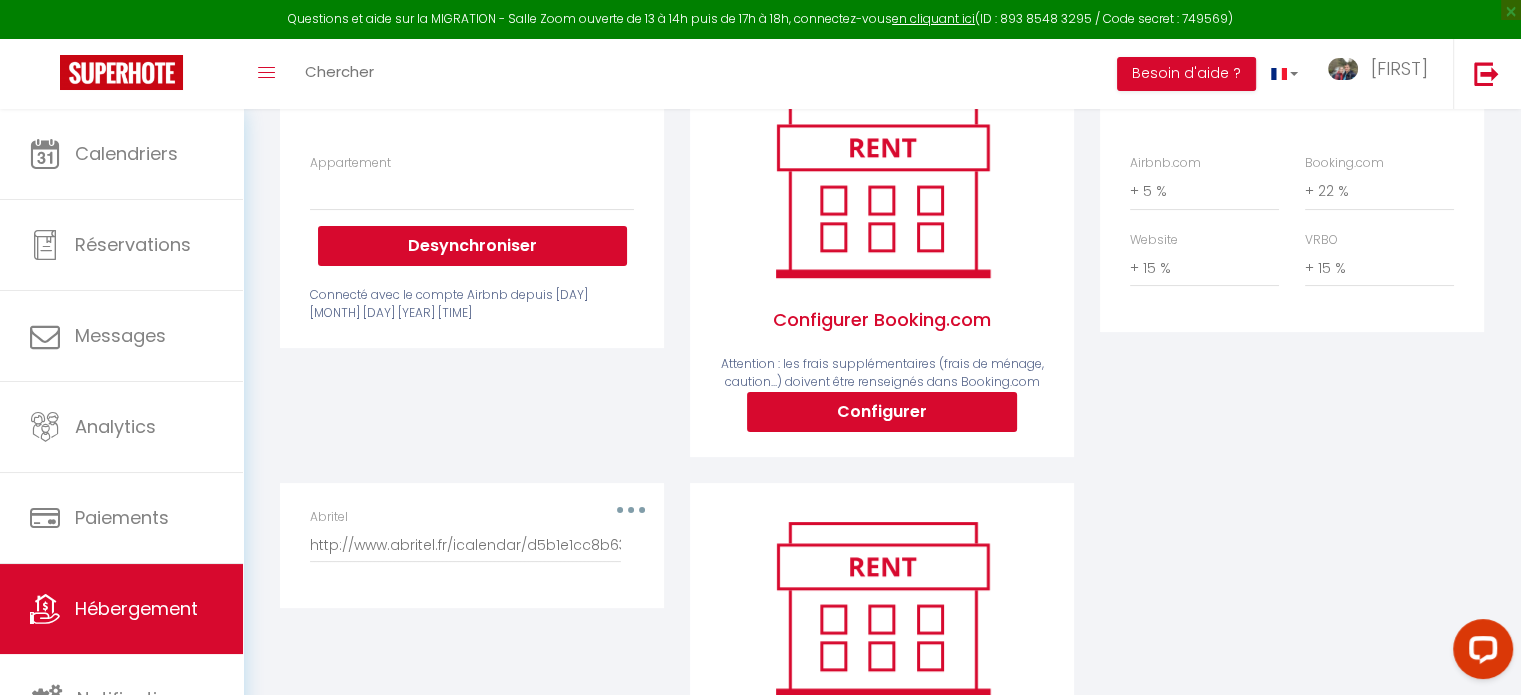 scroll, scrollTop: 300, scrollLeft: 0, axis: vertical 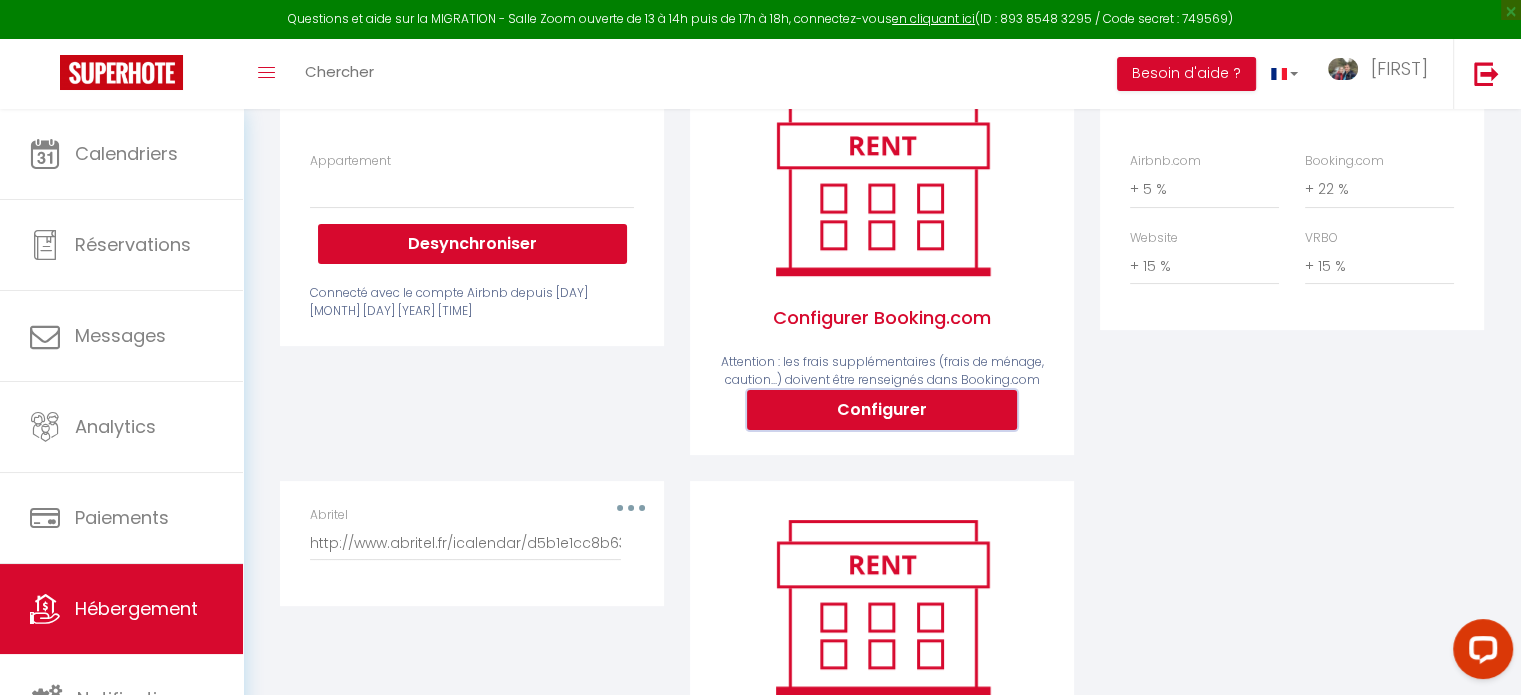 click on "Configurer" at bounding box center (882, 410) 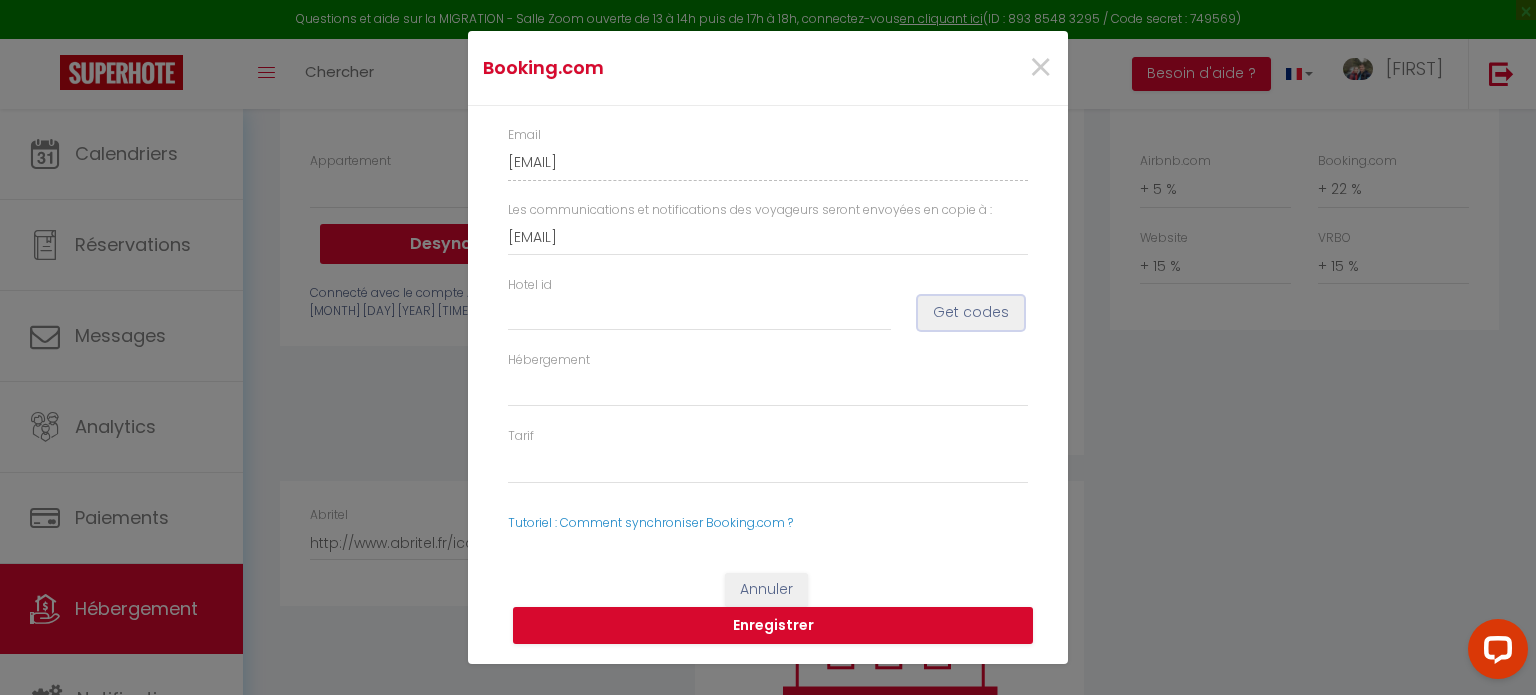 click on "Get codes" at bounding box center [971, 313] 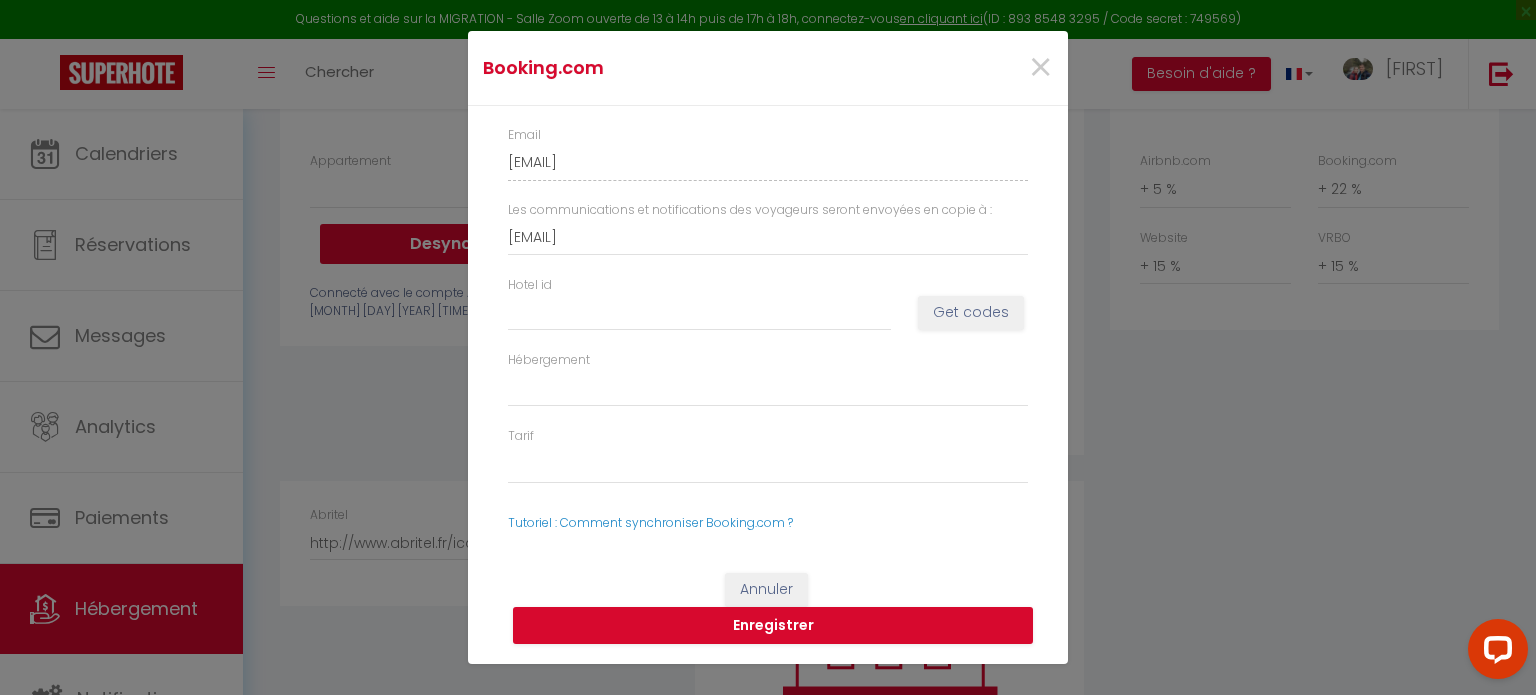select 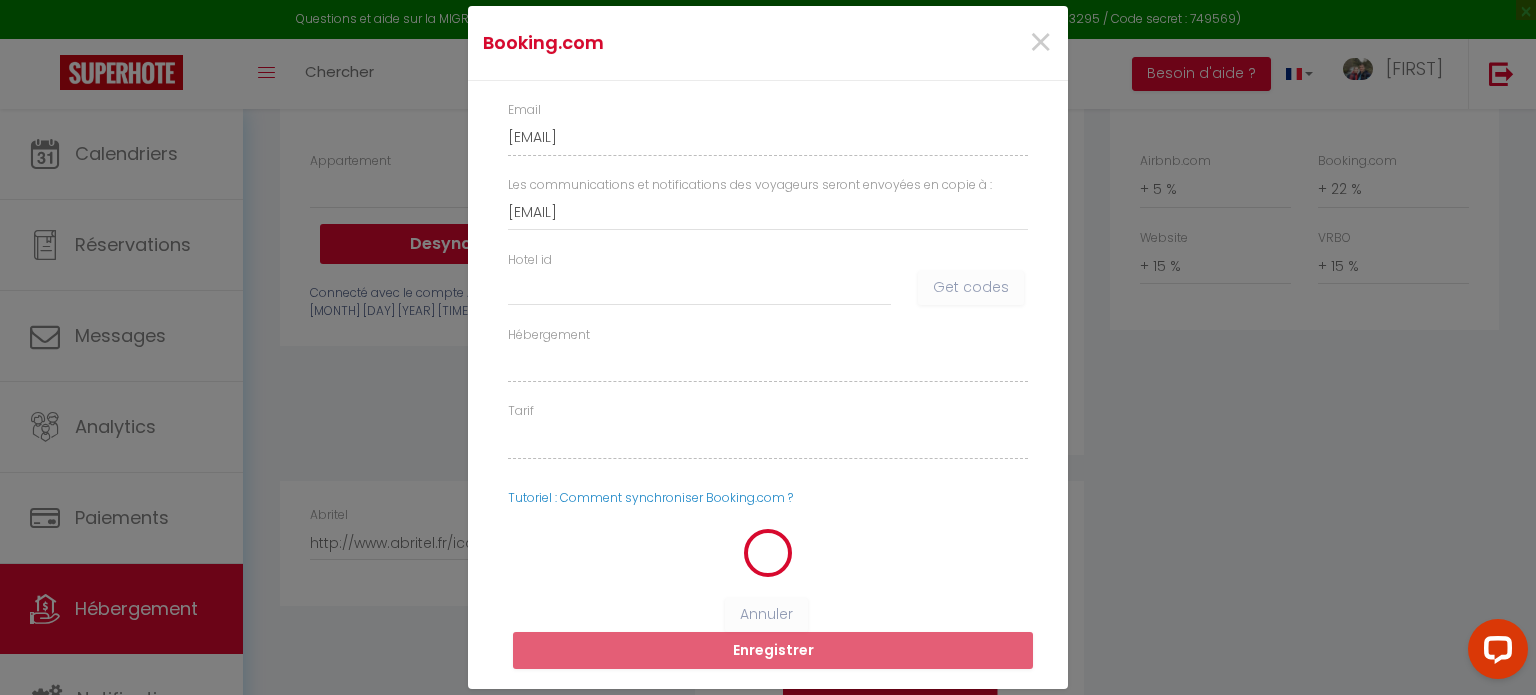 select 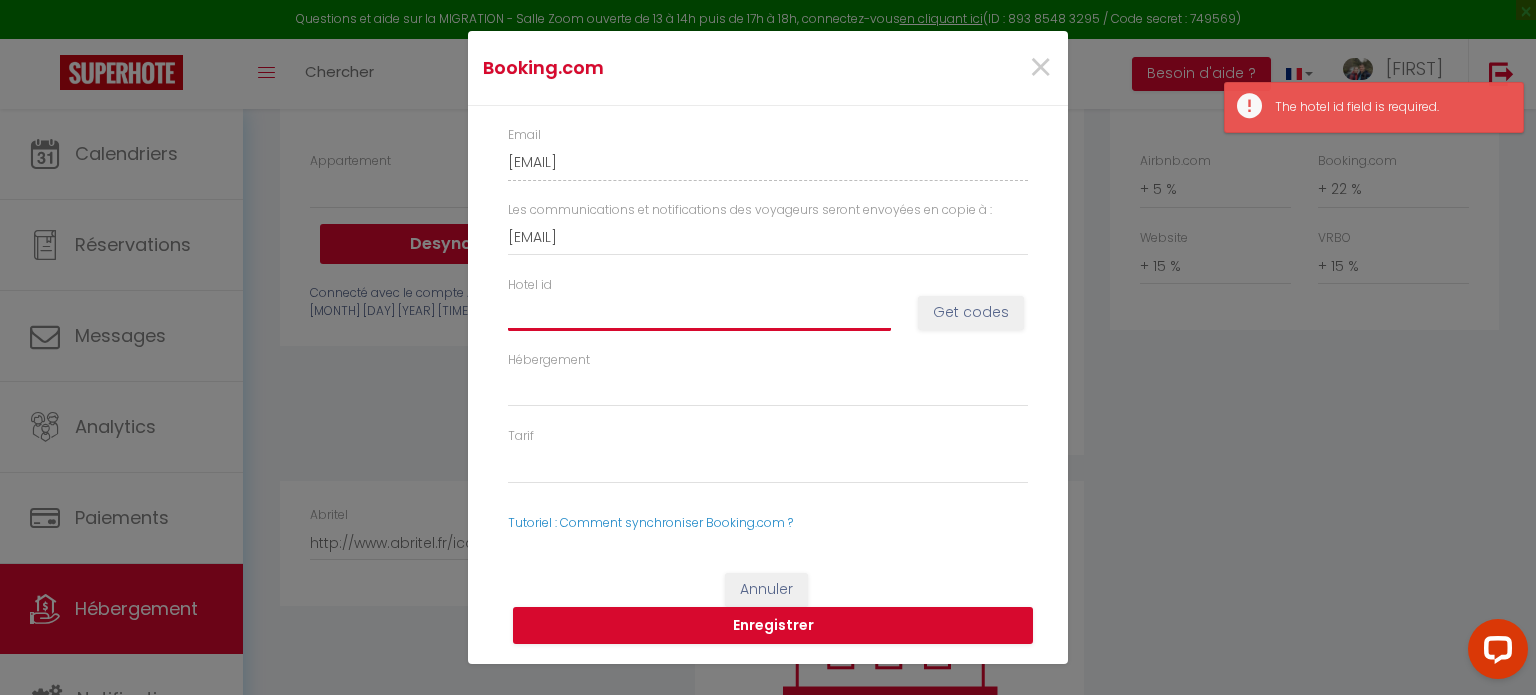 click on "Hotel id" at bounding box center [699, 312] 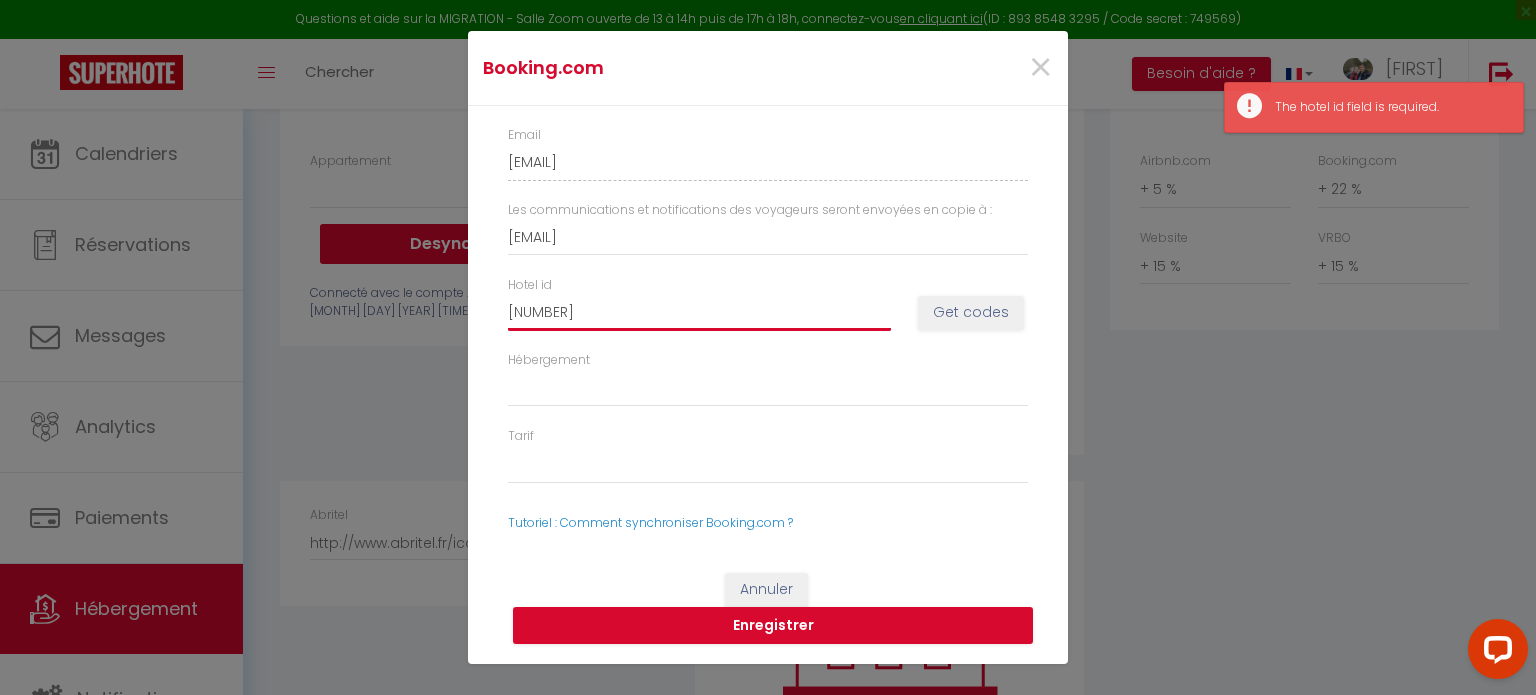select 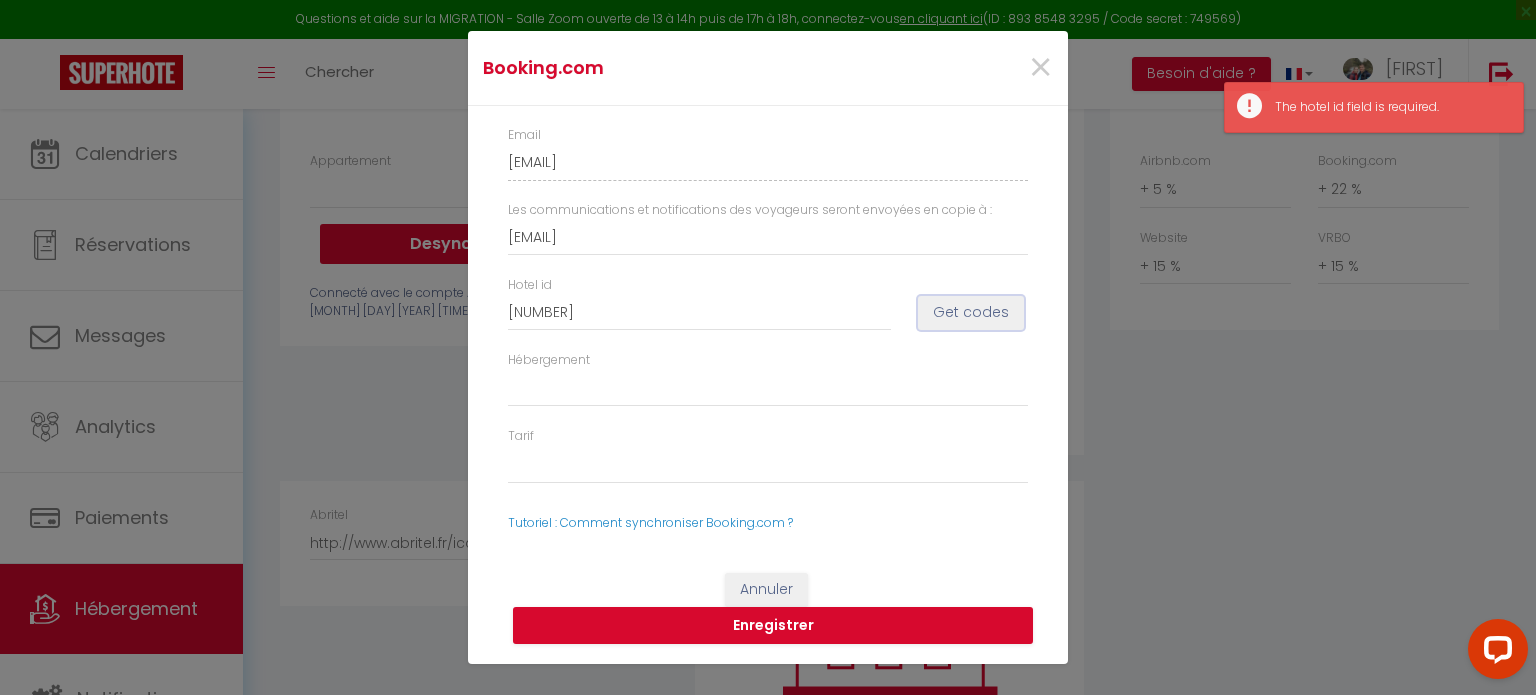 click on "Get codes" at bounding box center [971, 313] 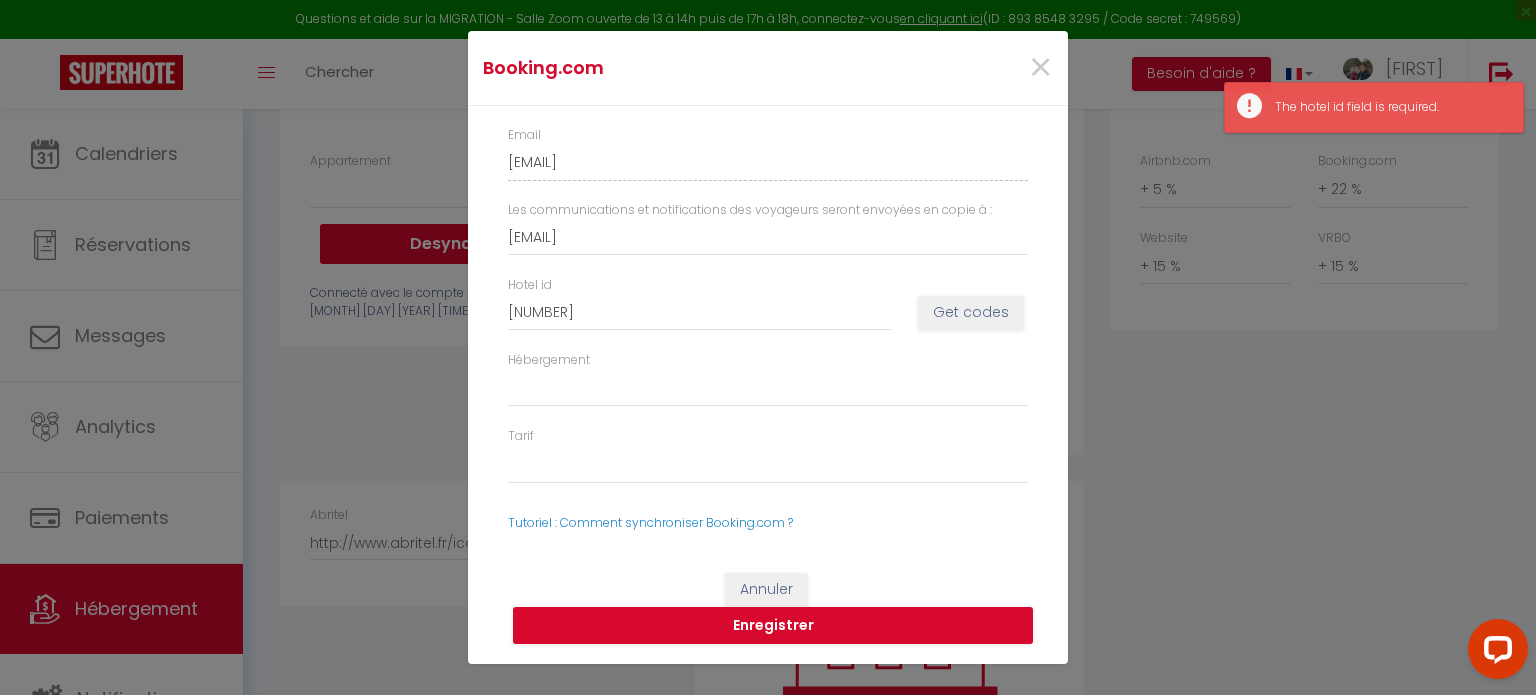 select 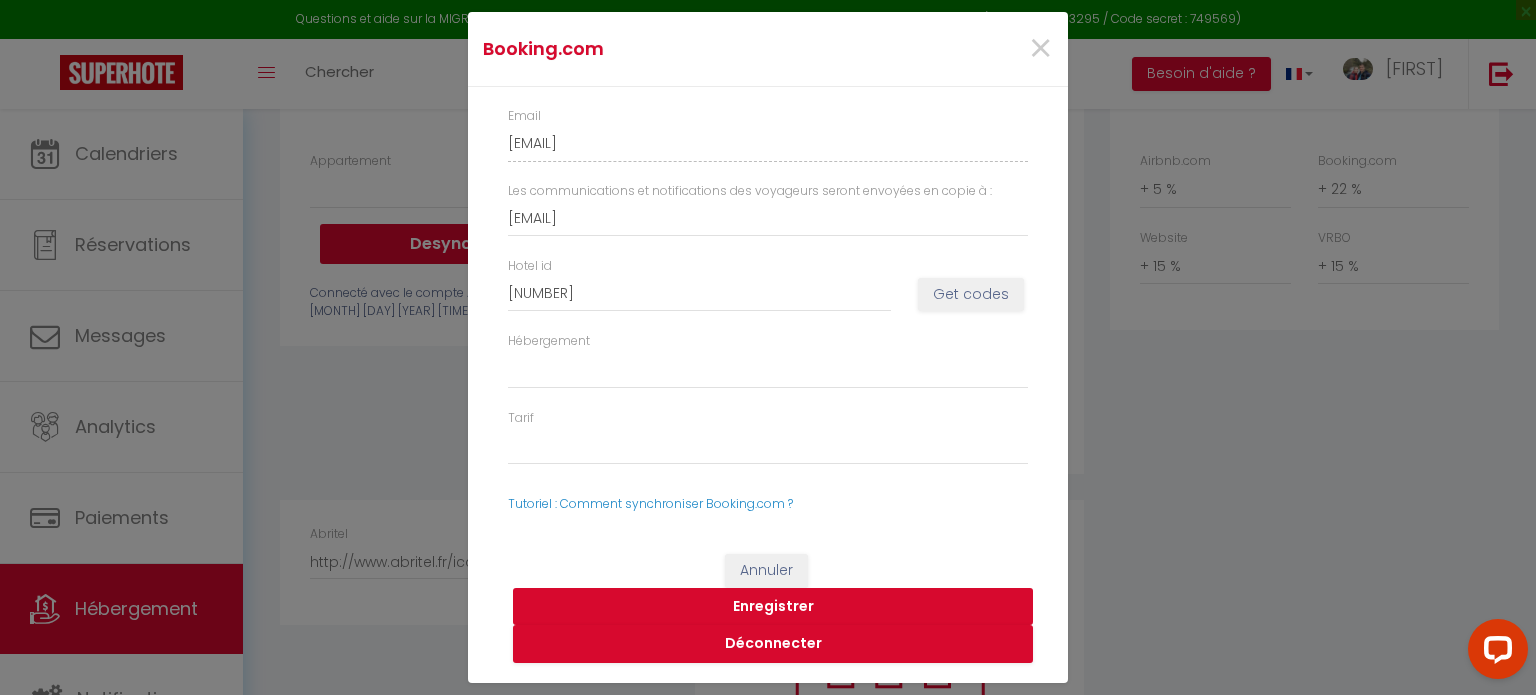 click on "Enregistrer" at bounding box center [773, 607] 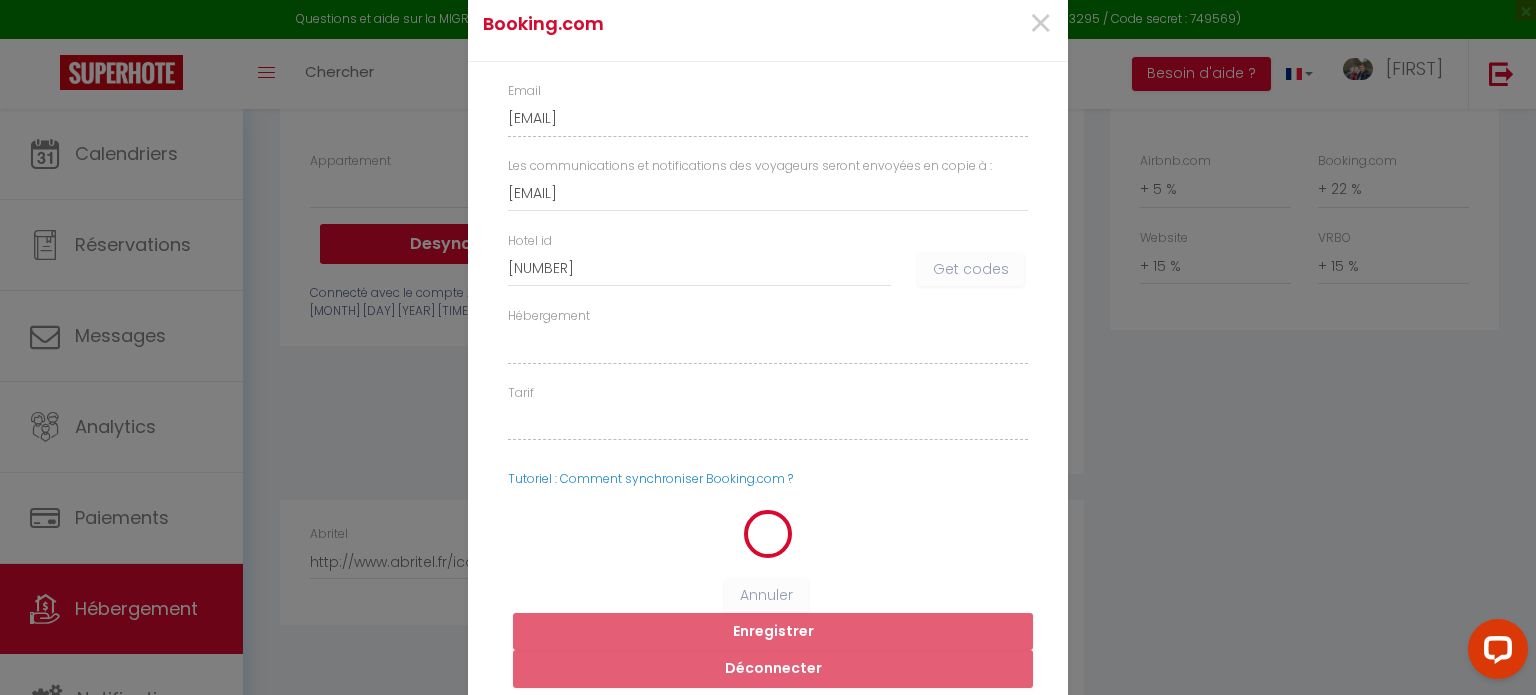 select 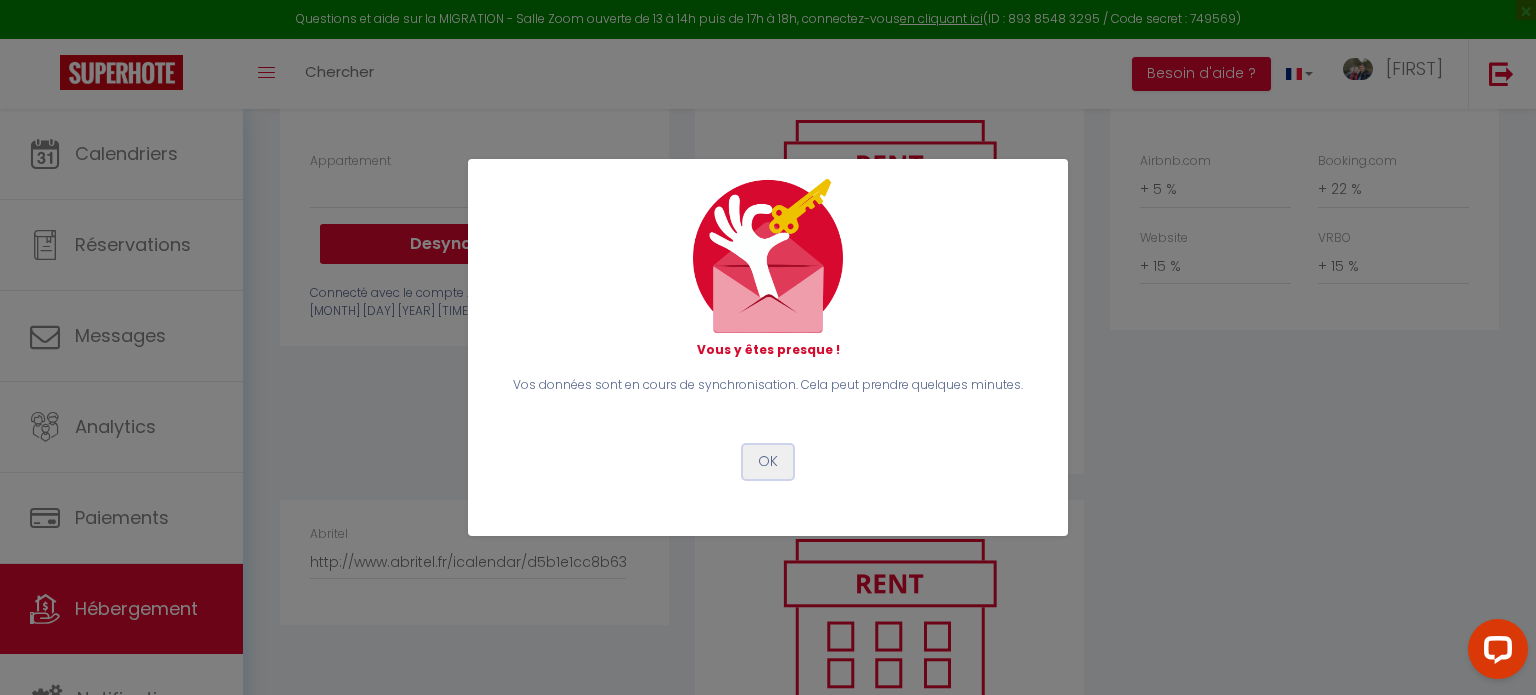click on "OK" at bounding box center (768, 462) 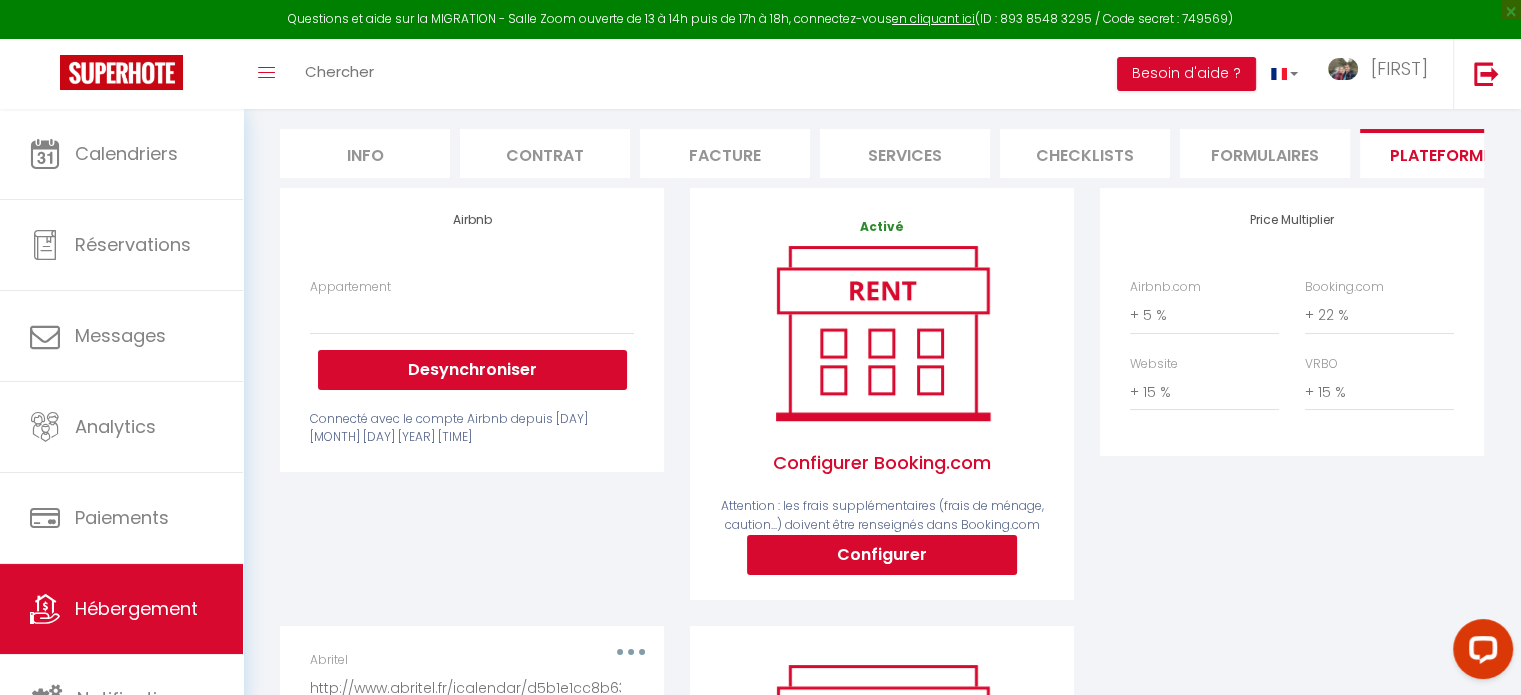 scroll, scrollTop: 0, scrollLeft: 0, axis: both 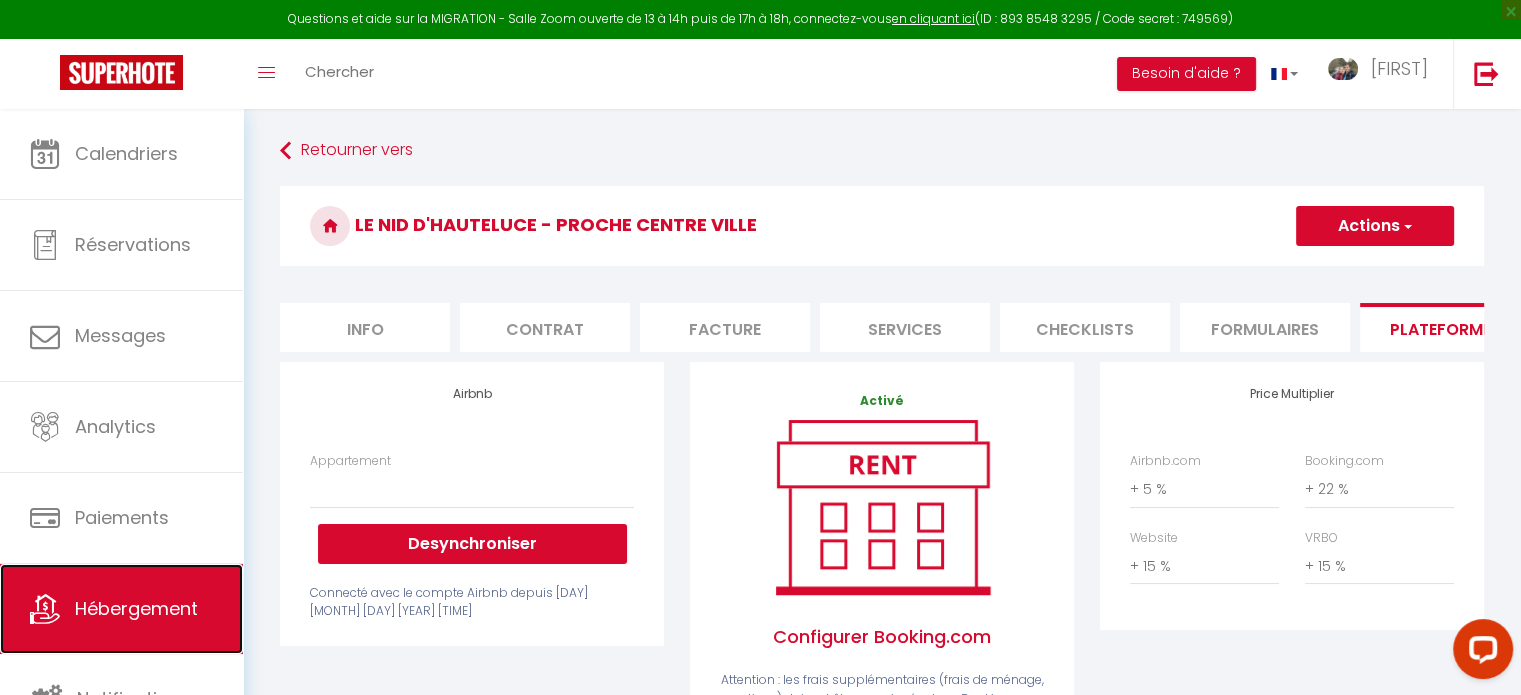 click on "Hébergement" at bounding box center (136, 608) 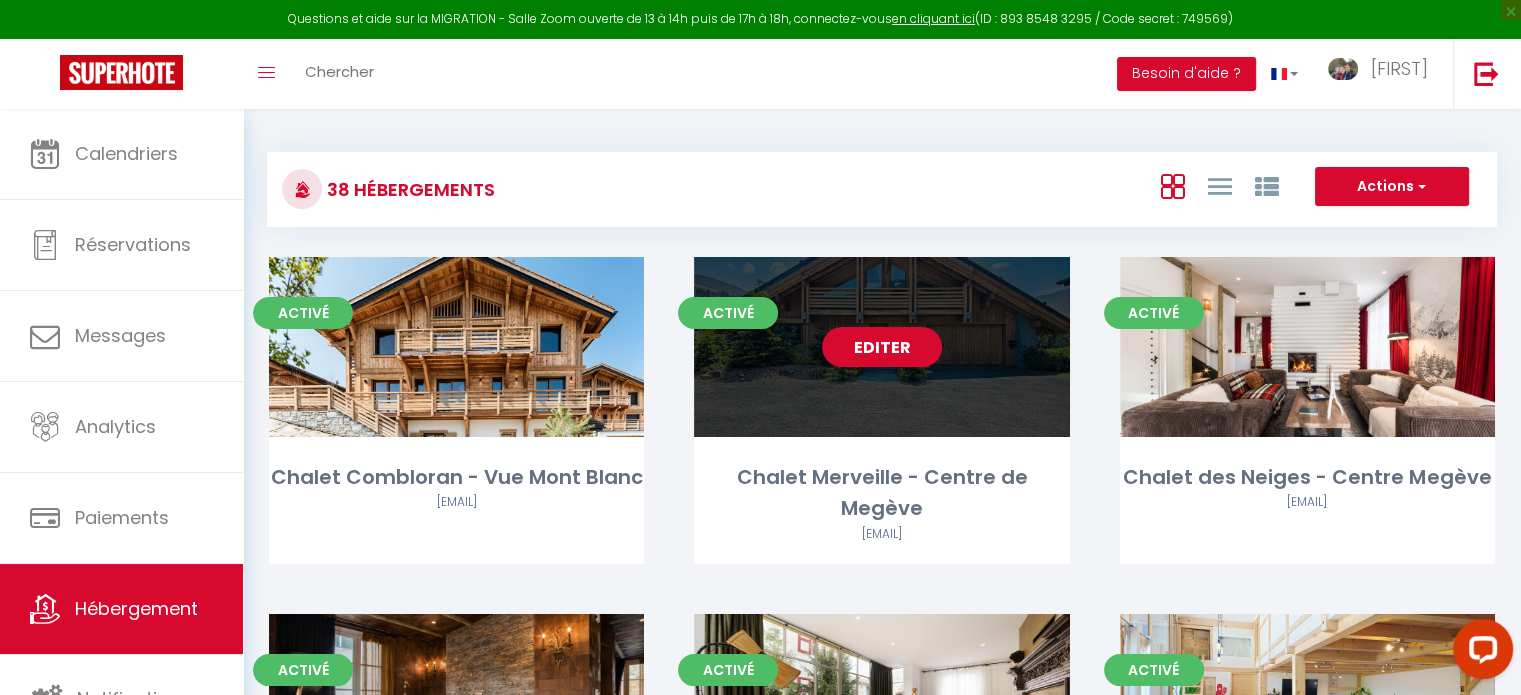 click on "Editer" at bounding box center (882, 347) 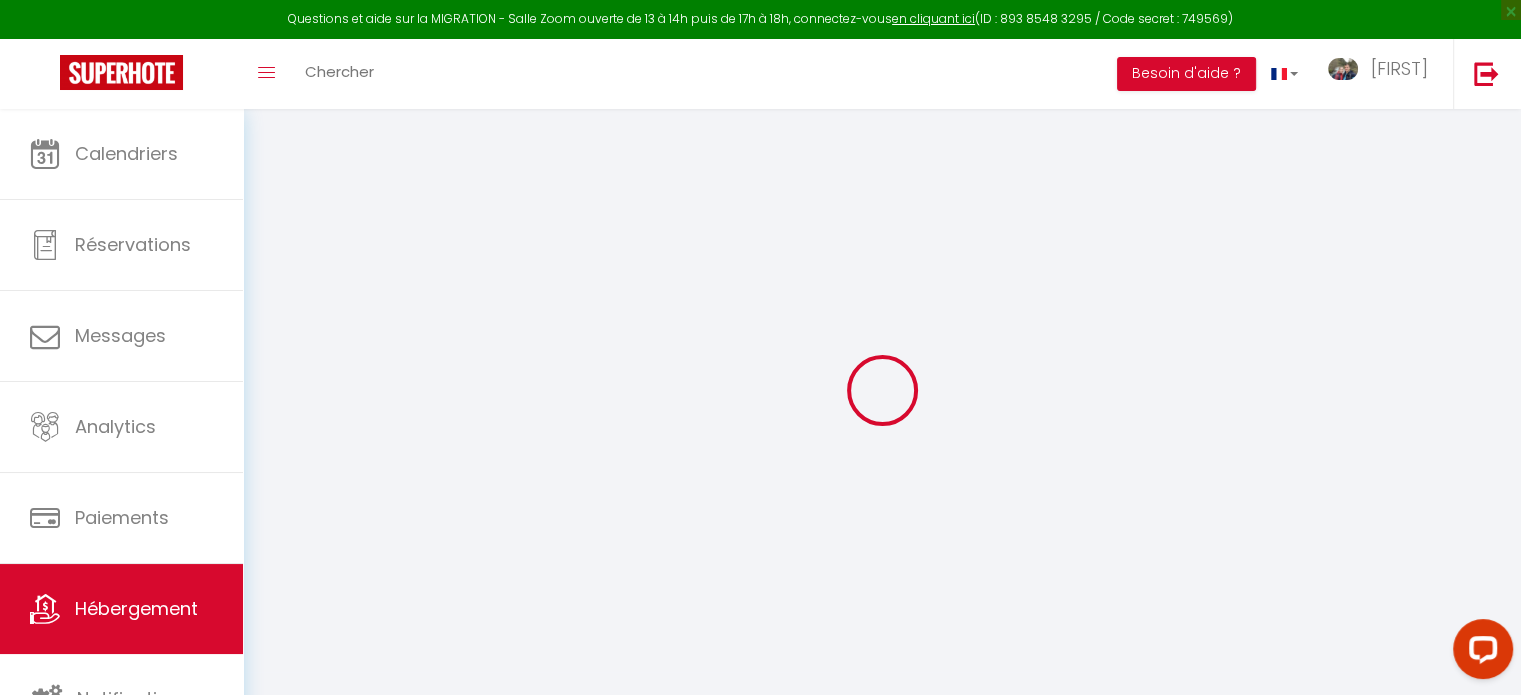 select on "+ 5 %" 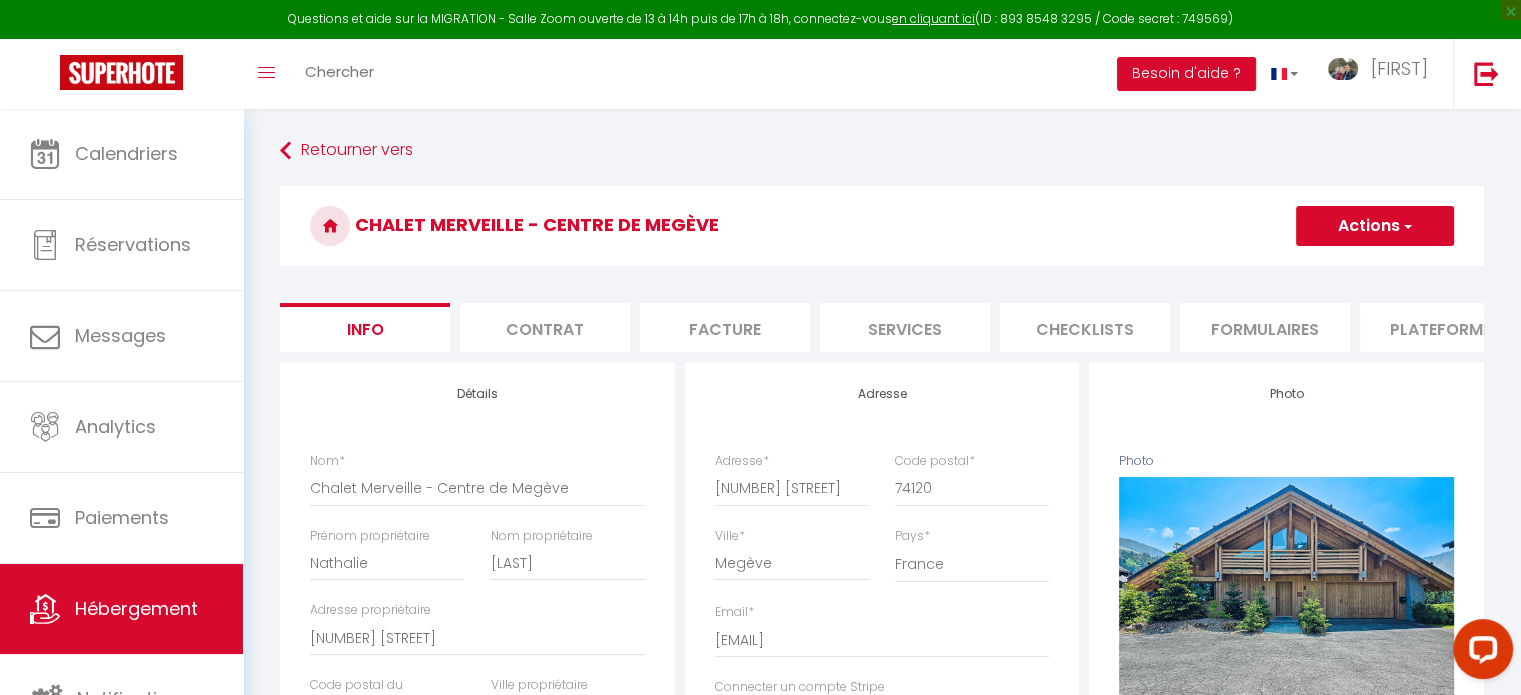 click on "Plateformes" at bounding box center [1445, 327] 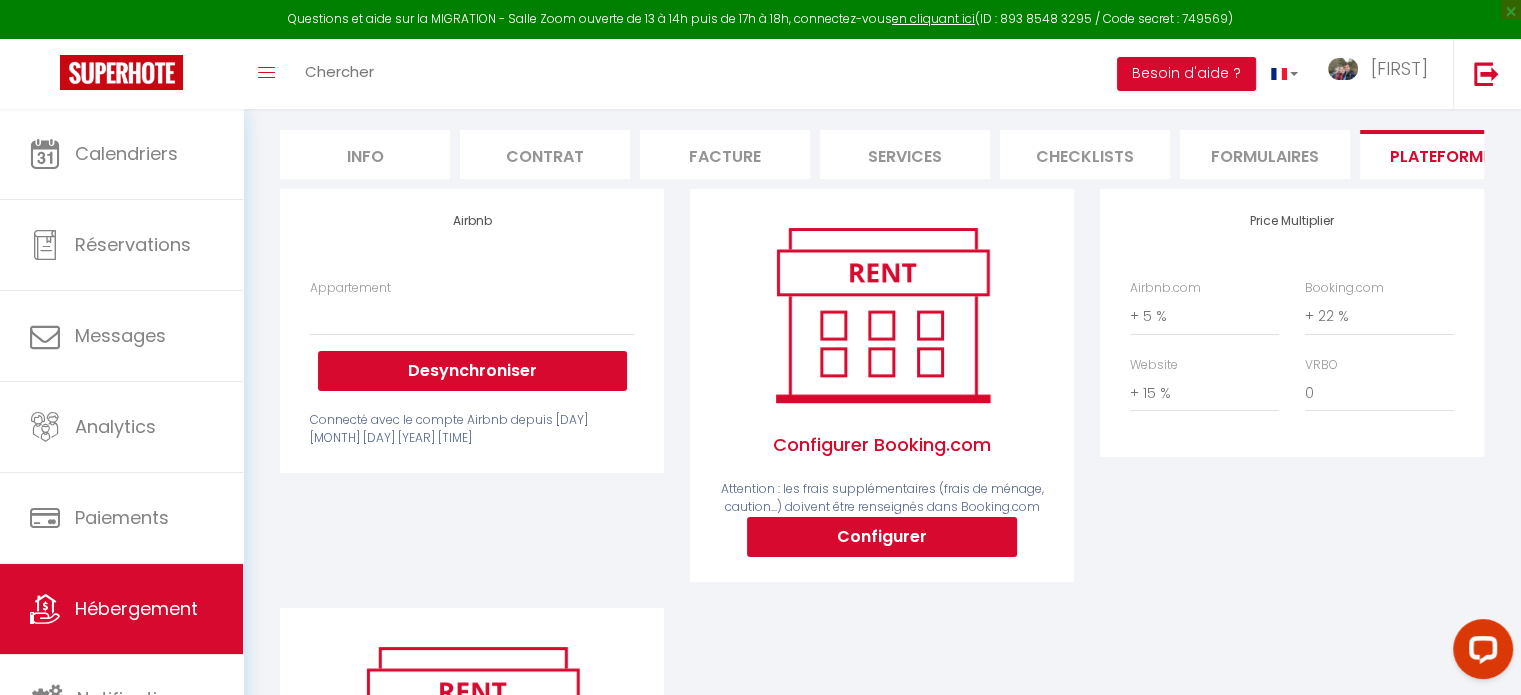 scroll, scrollTop: 200, scrollLeft: 0, axis: vertical 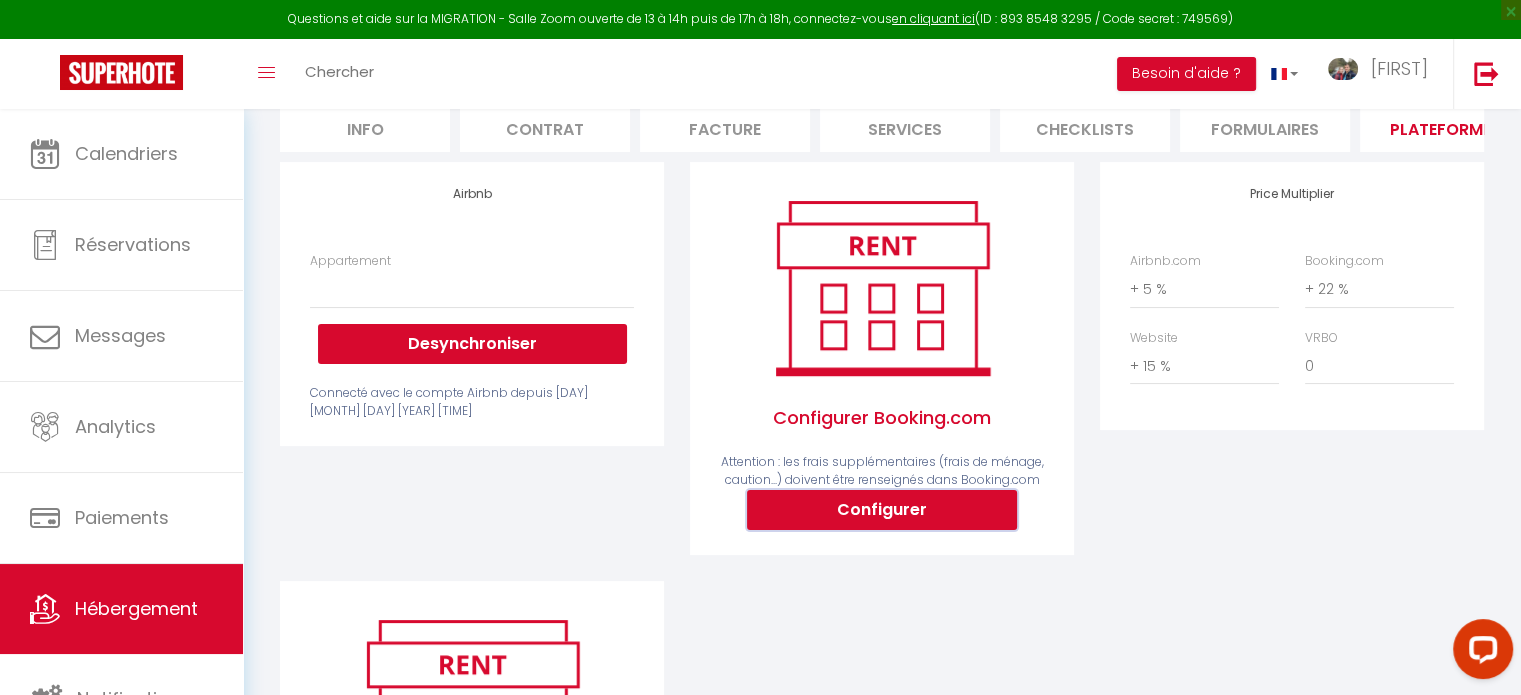 click on "Configurer" at bounding box center (882, 510) 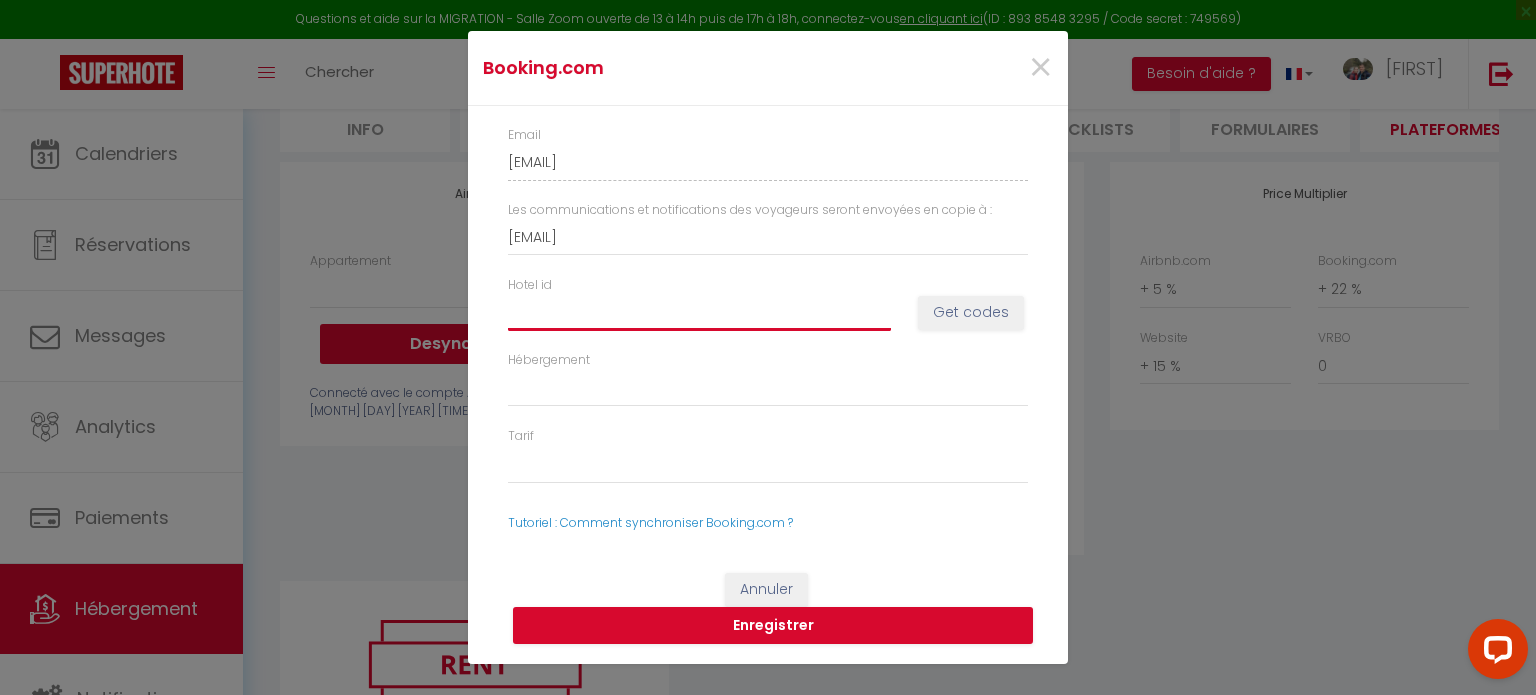click on "Hotel id" at bounding box center [699, 312] 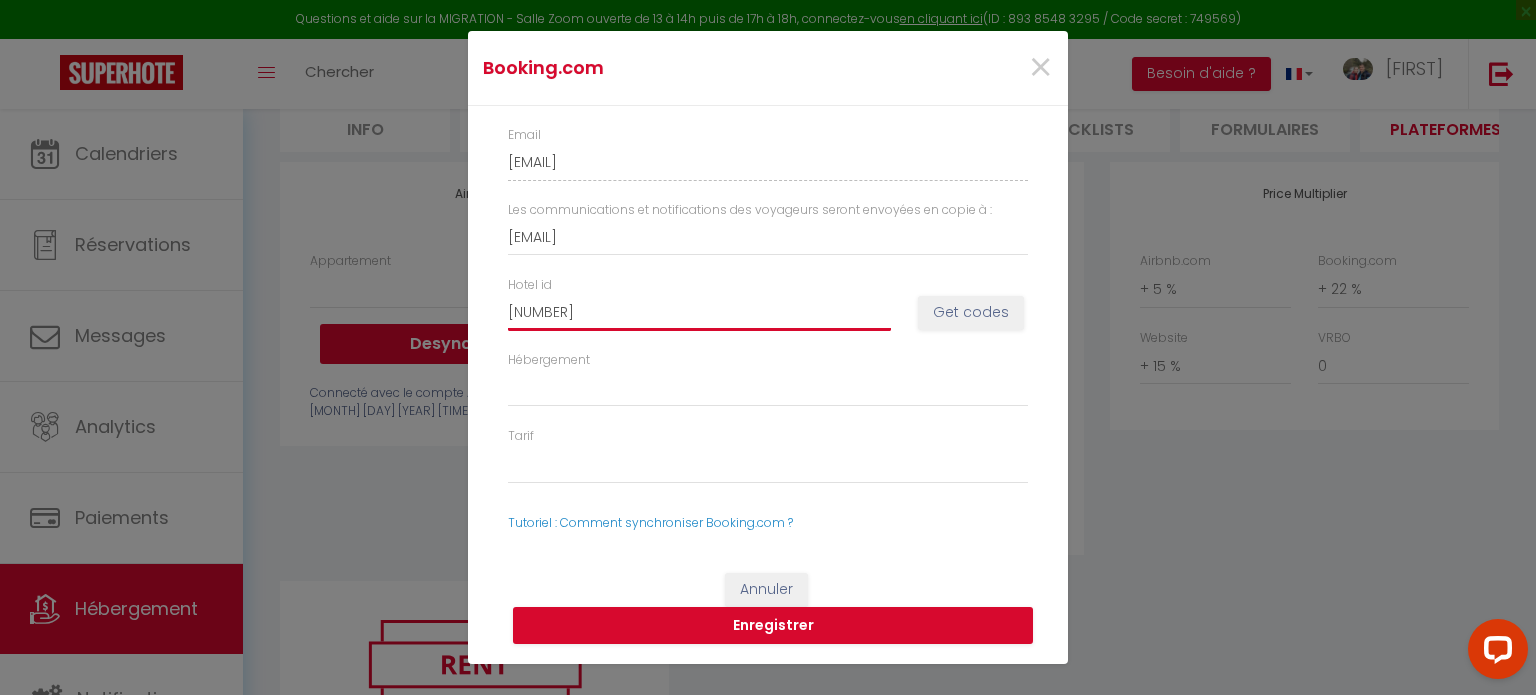 select 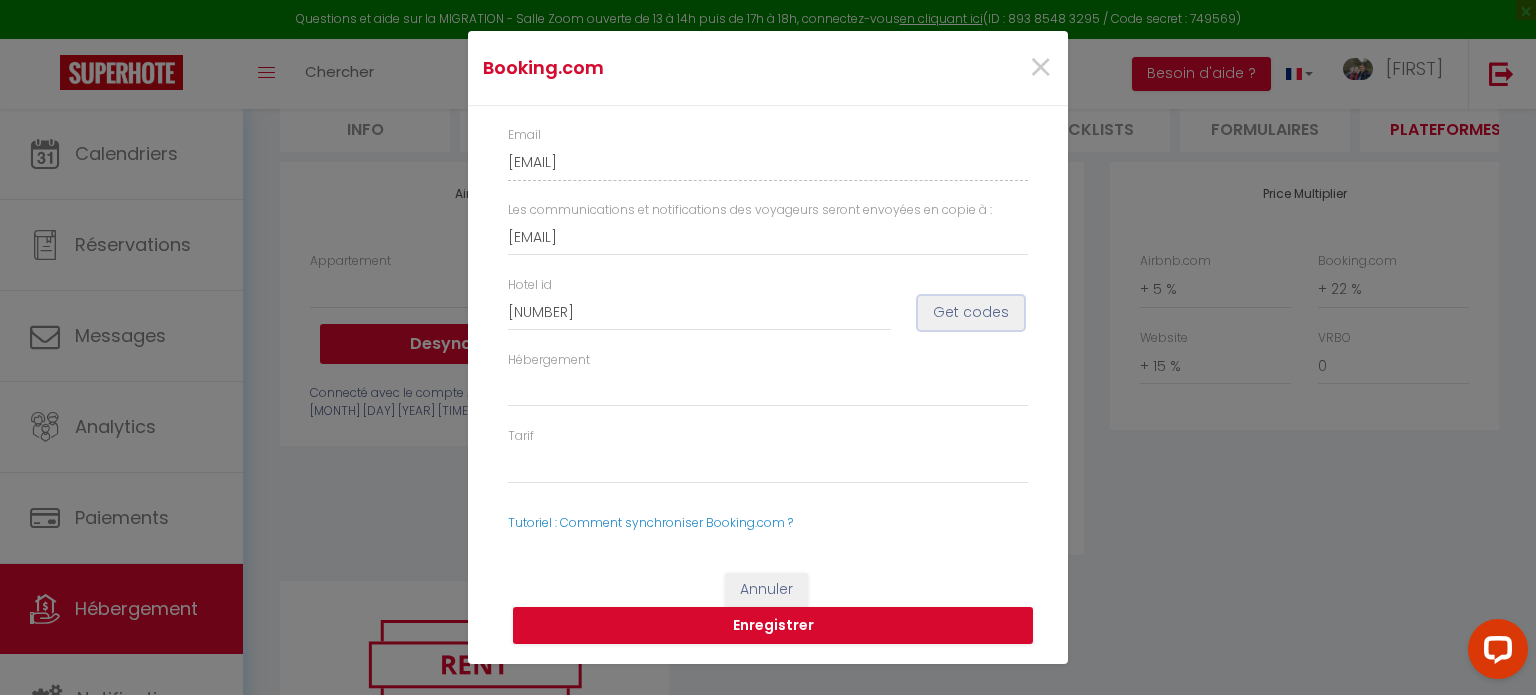 click on "Get codes" at bounding box center [971, 313] 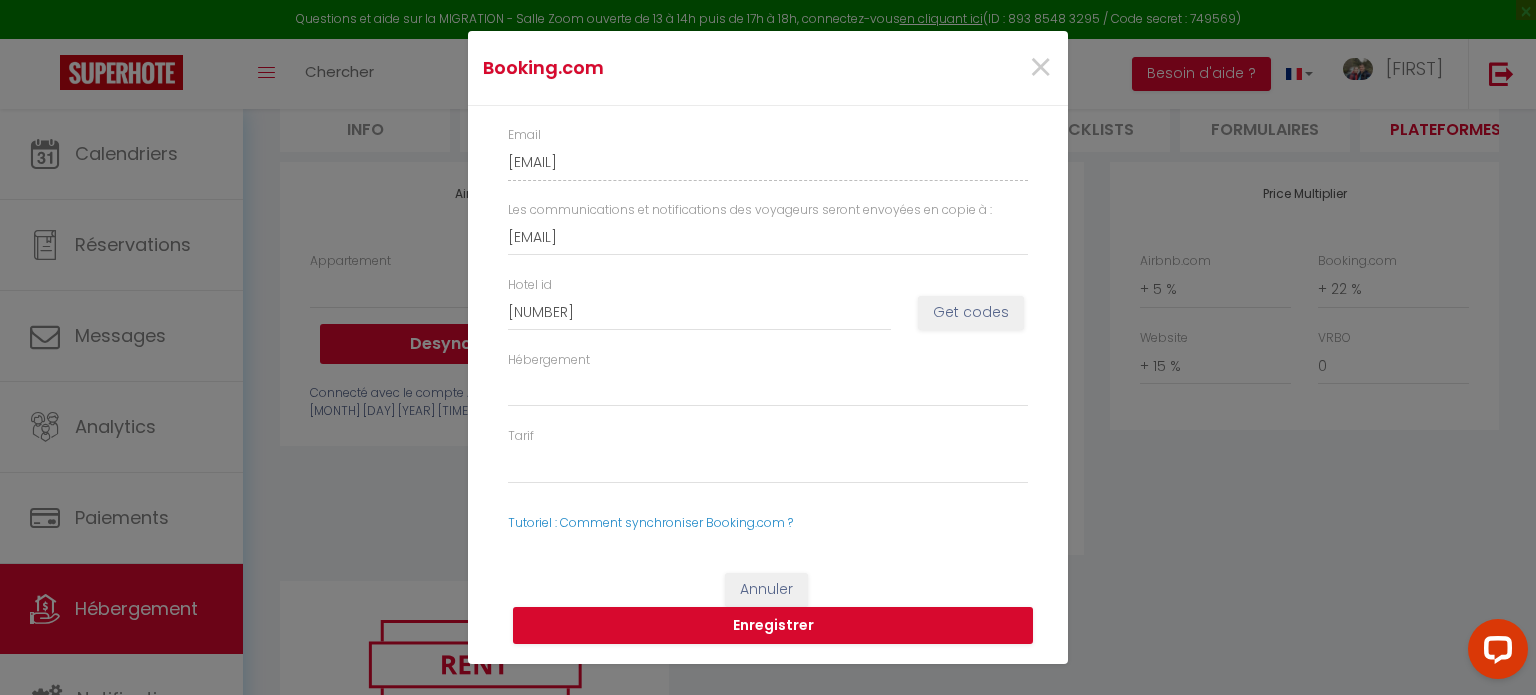 select 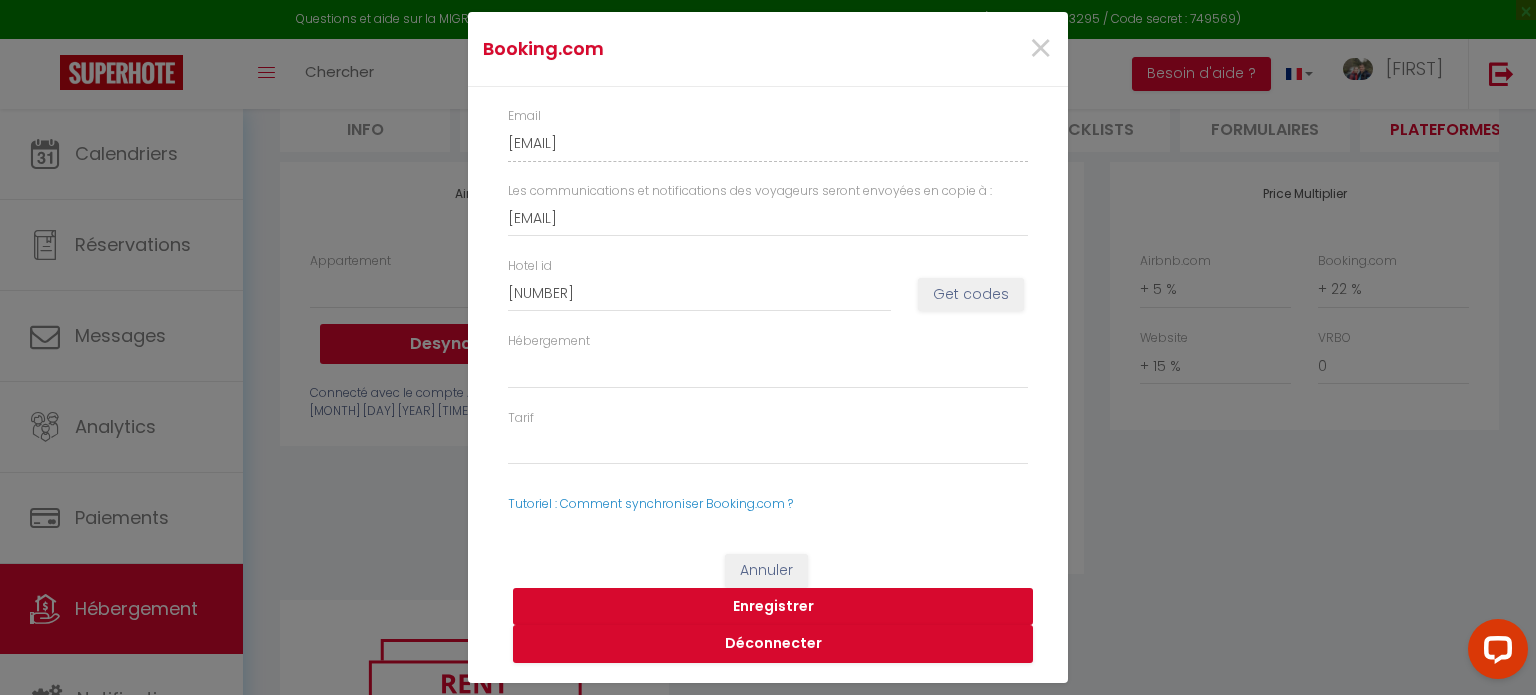 click on "Enregistrer" at bounding box center (773, 607) 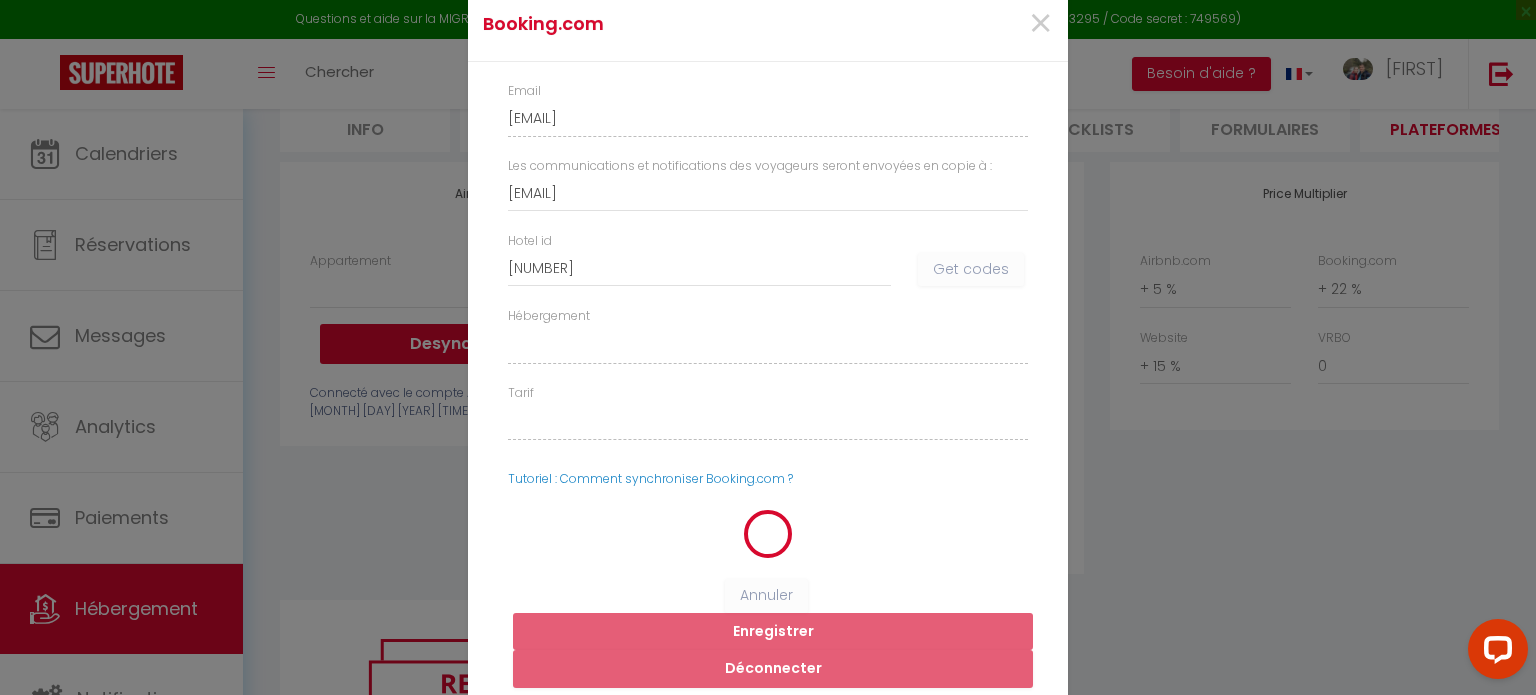 select 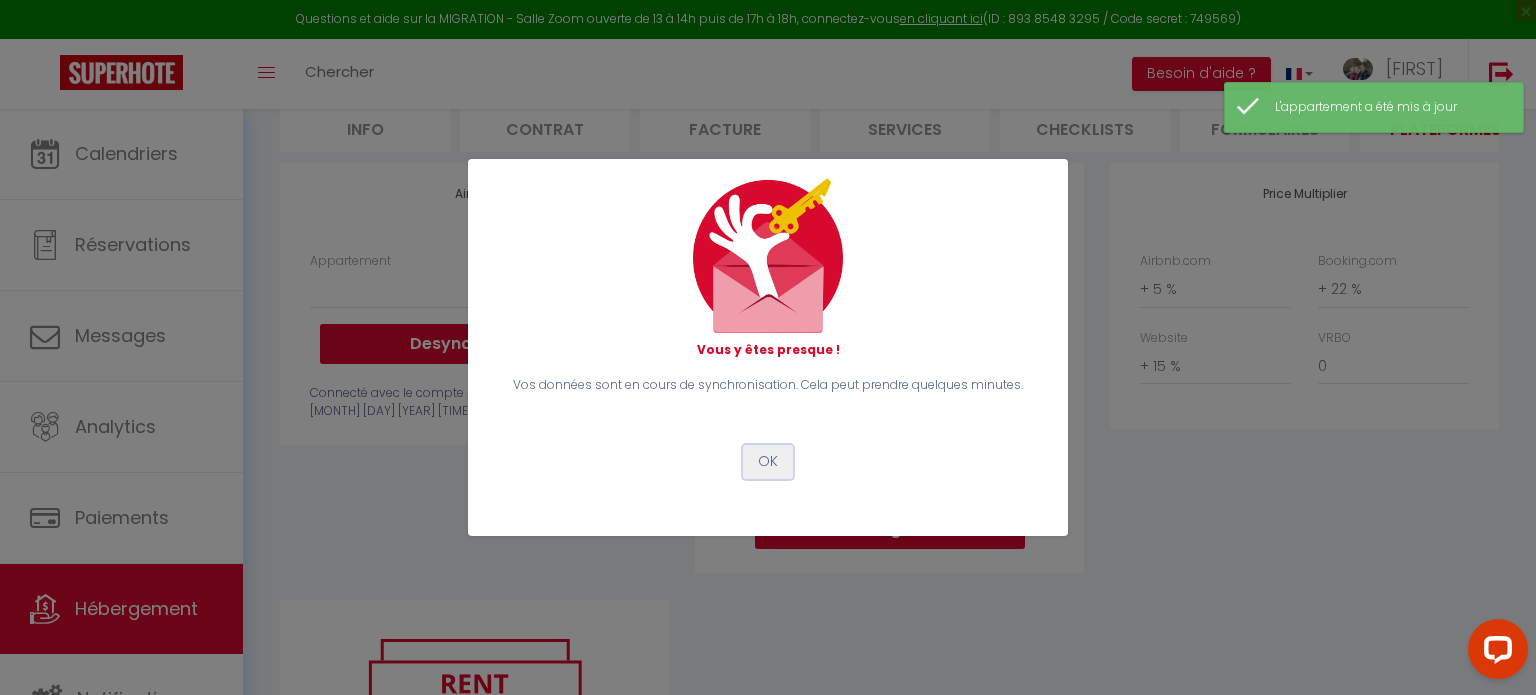 click on "OK" at bounding box center (768, 462) 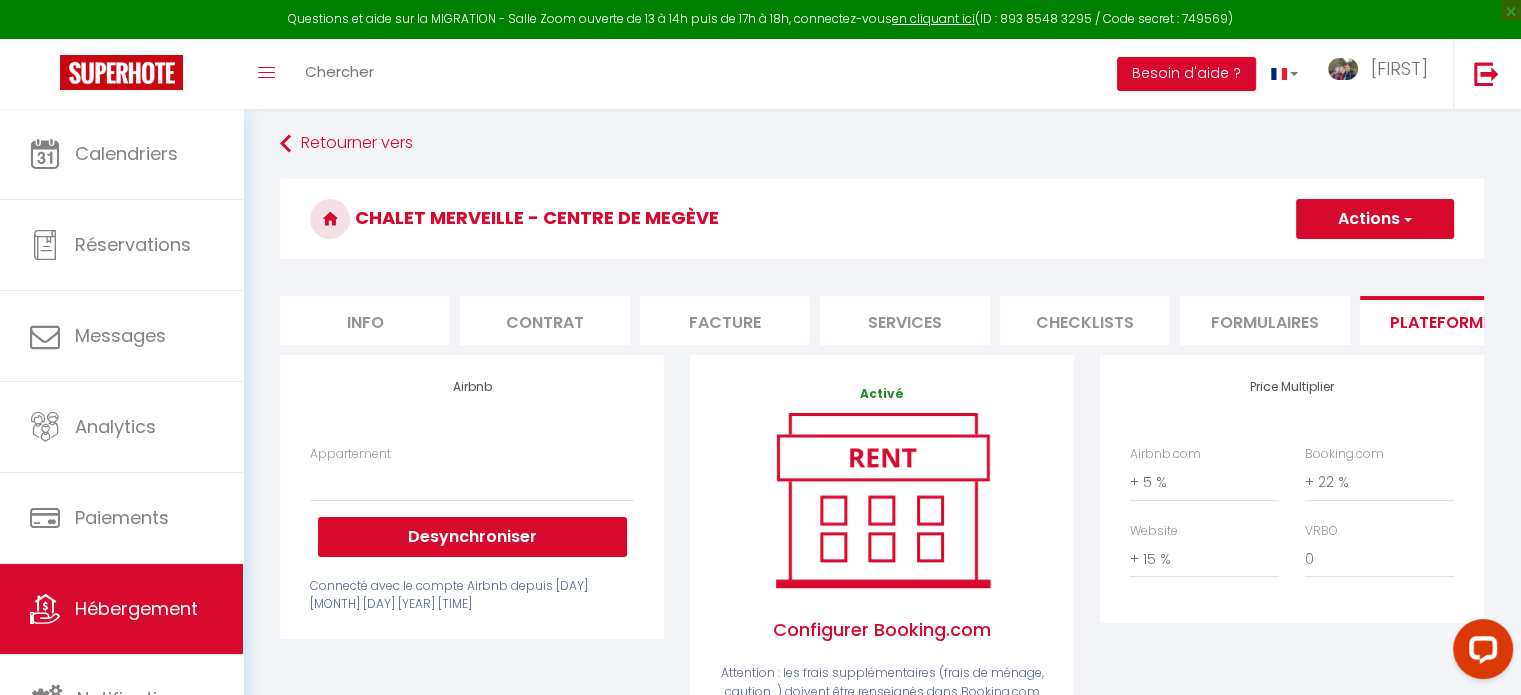 scroll, scrollTop: 0, scrollLeft: 0, axis: both 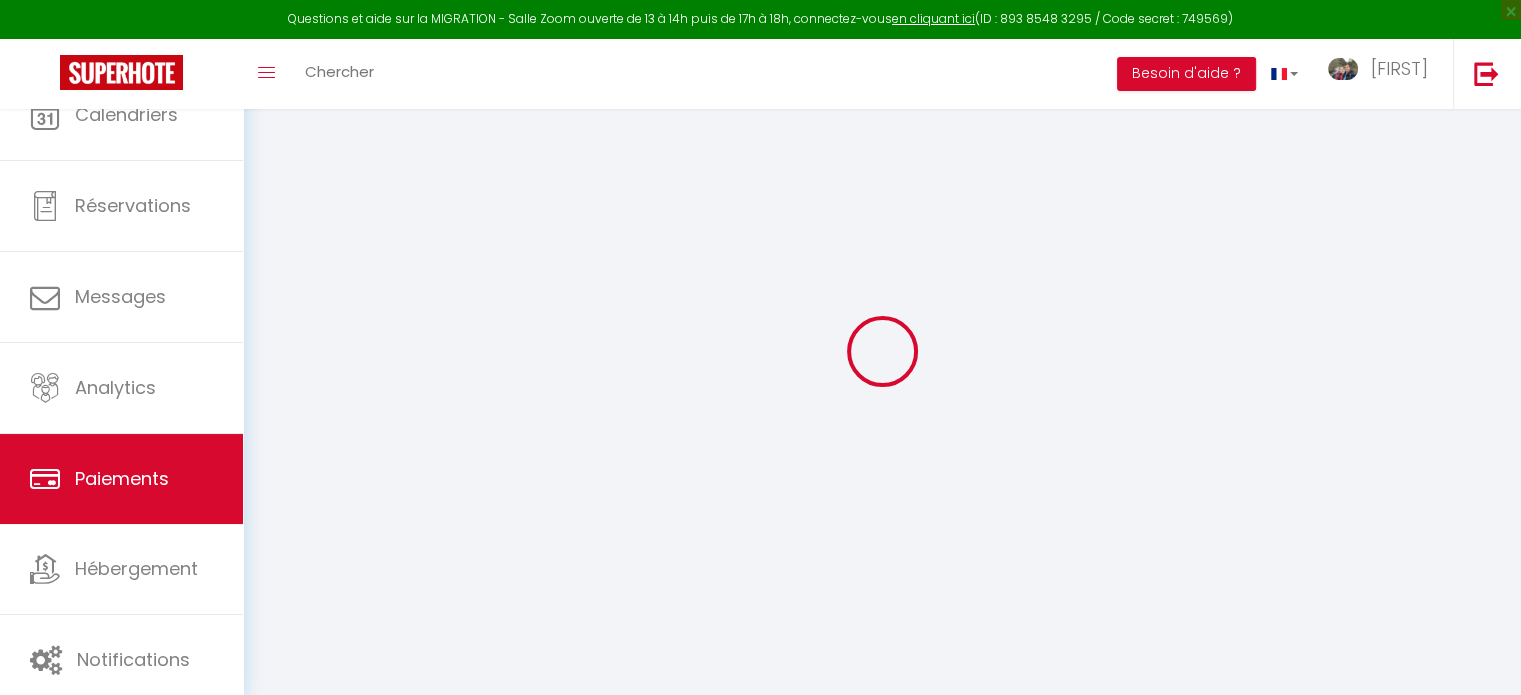 select on "2" 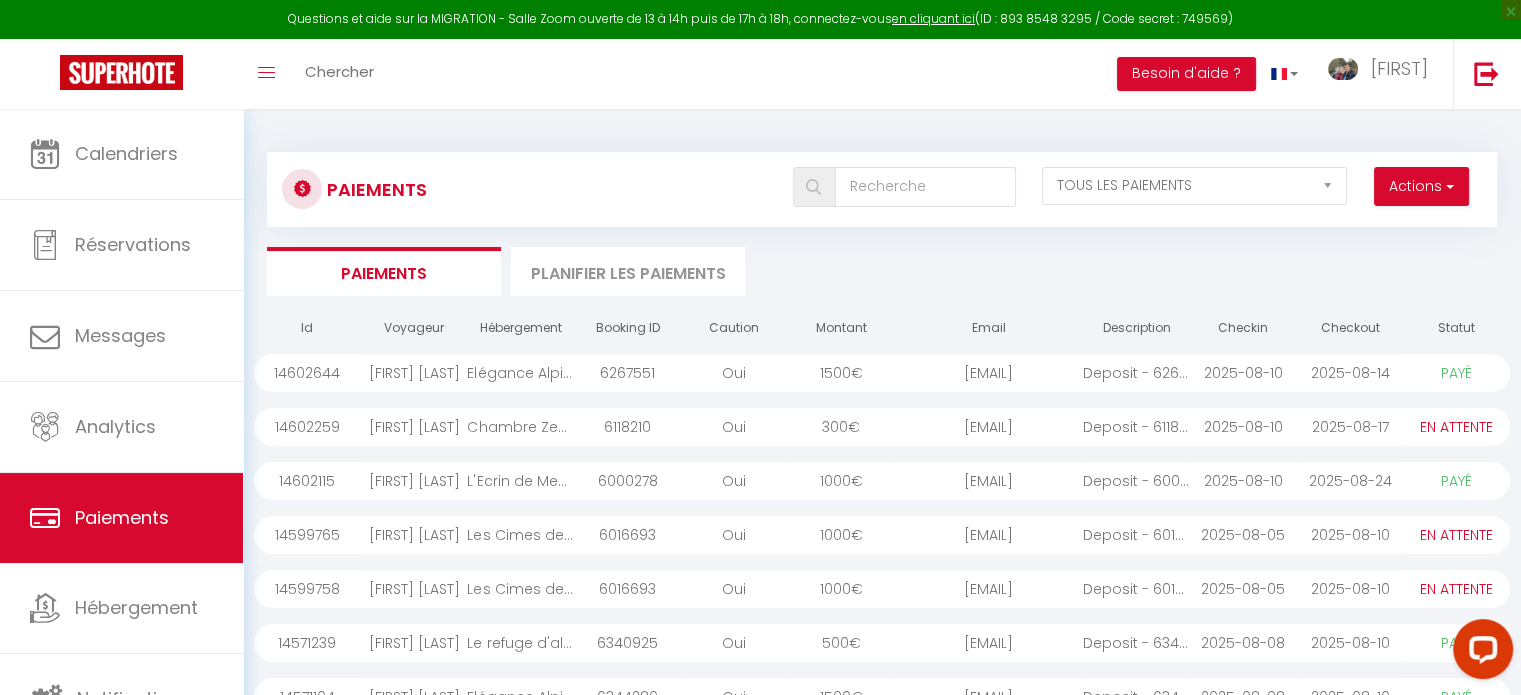 scroll, scrollTop: 0, scrollLeft: 0, axis: both 